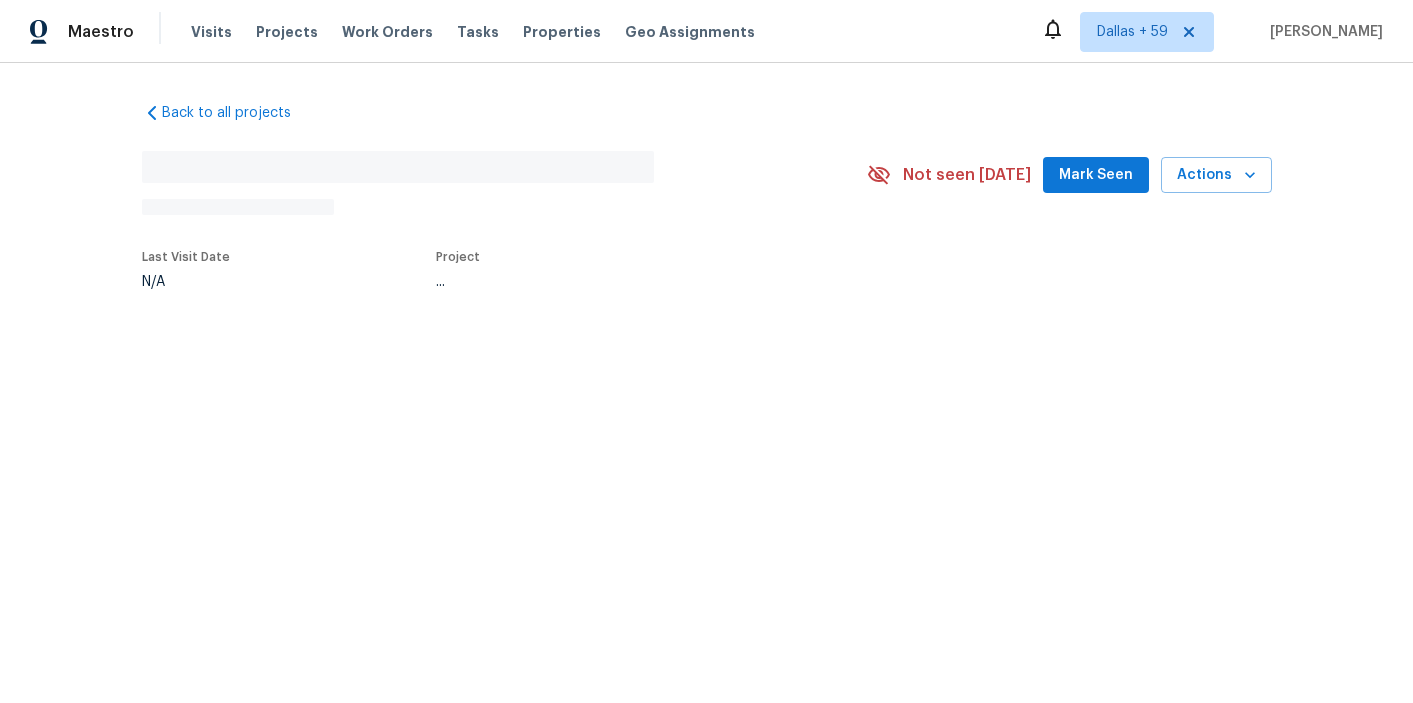 scroll, scrollTop: 0, scrollLeft: 0, axis: both 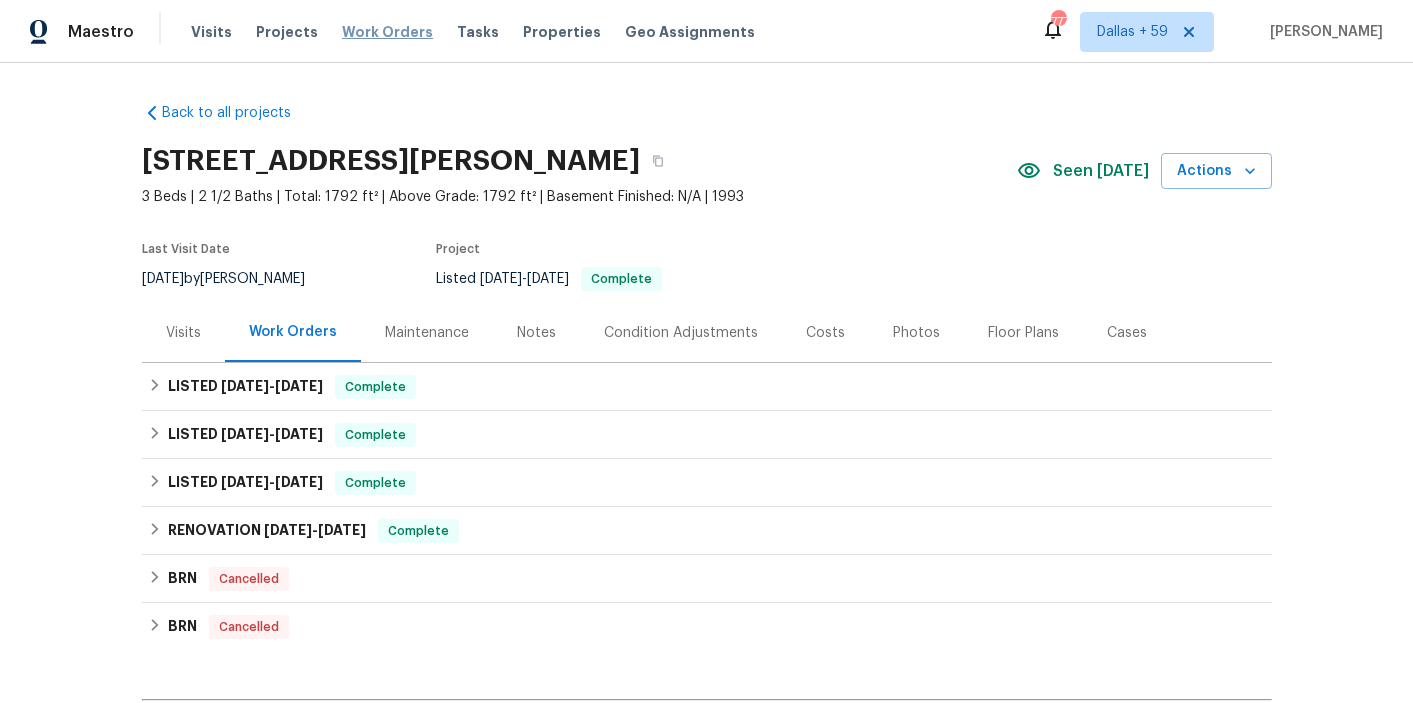 click on "Work Orders" at bounding box center (387, 32) 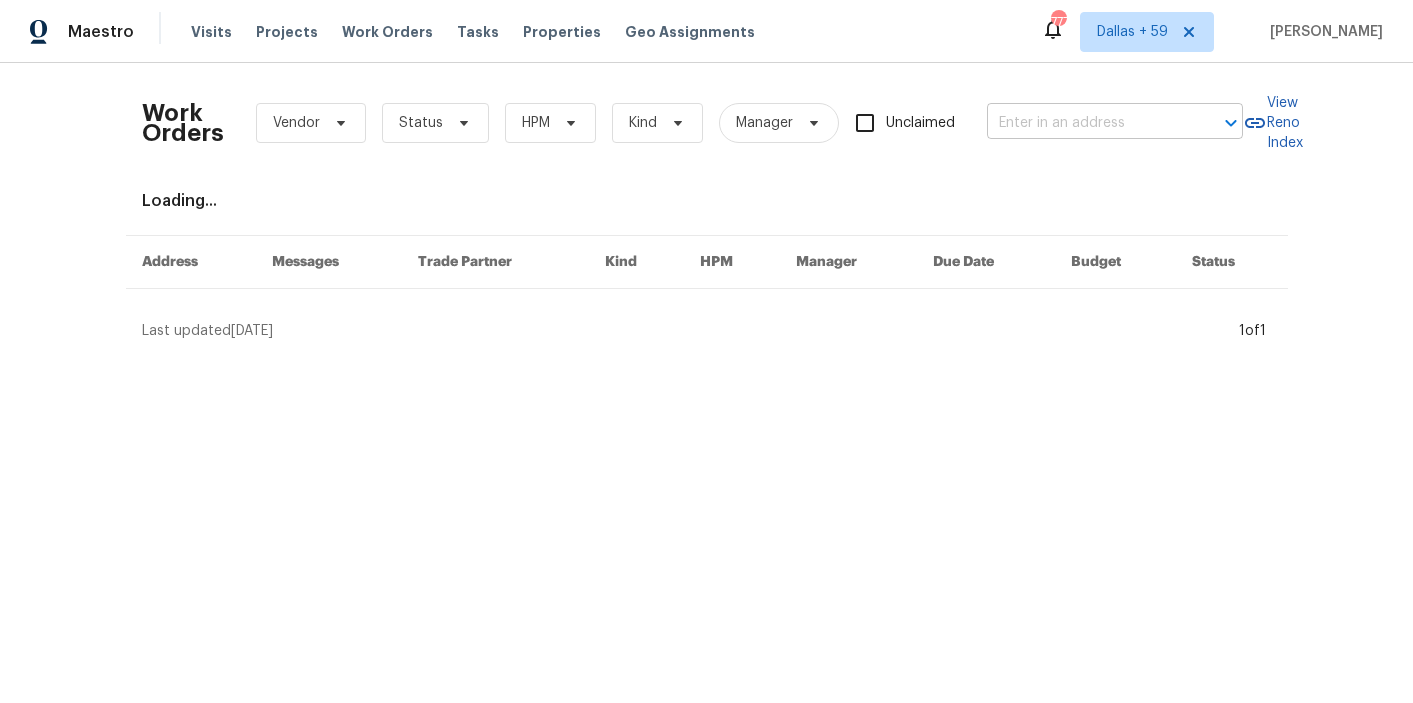 click at bounding box center [1087, 123] 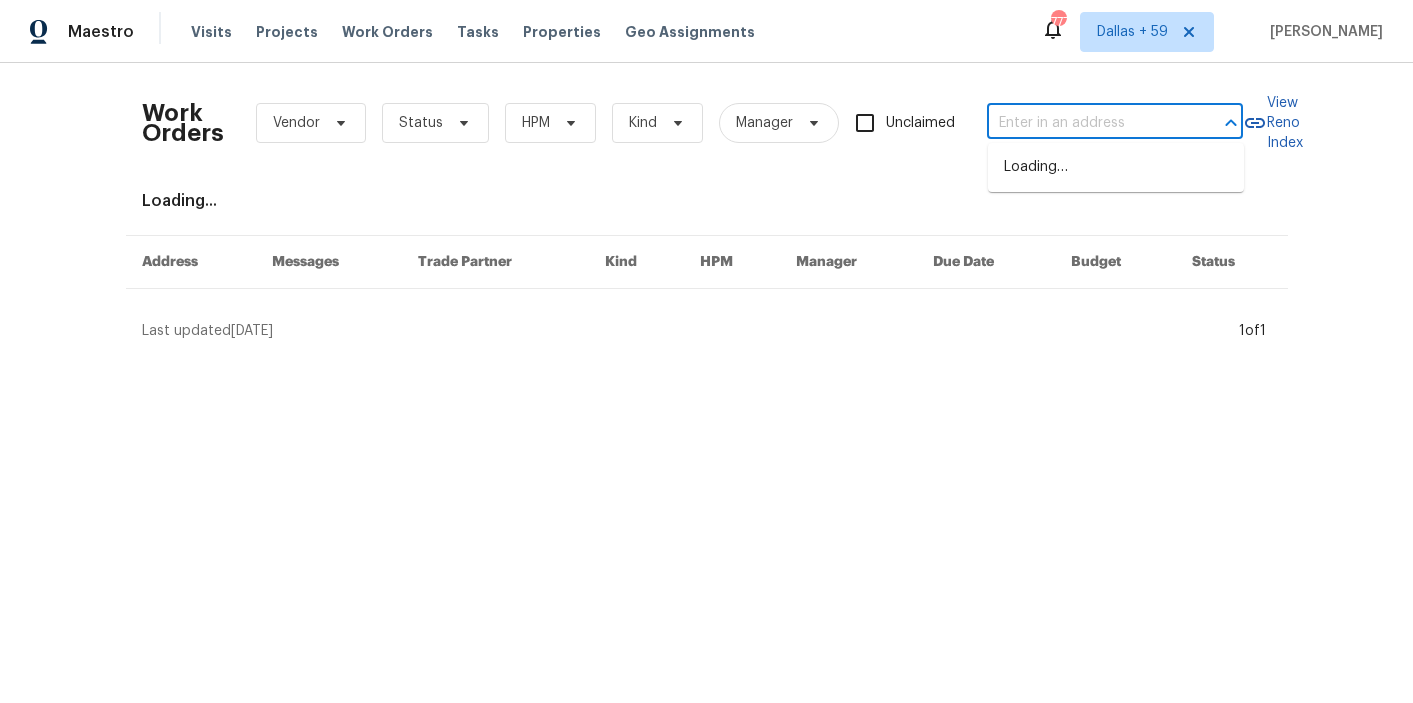 paste on "[STREET_ADDRESS][PERSON_NAME]" 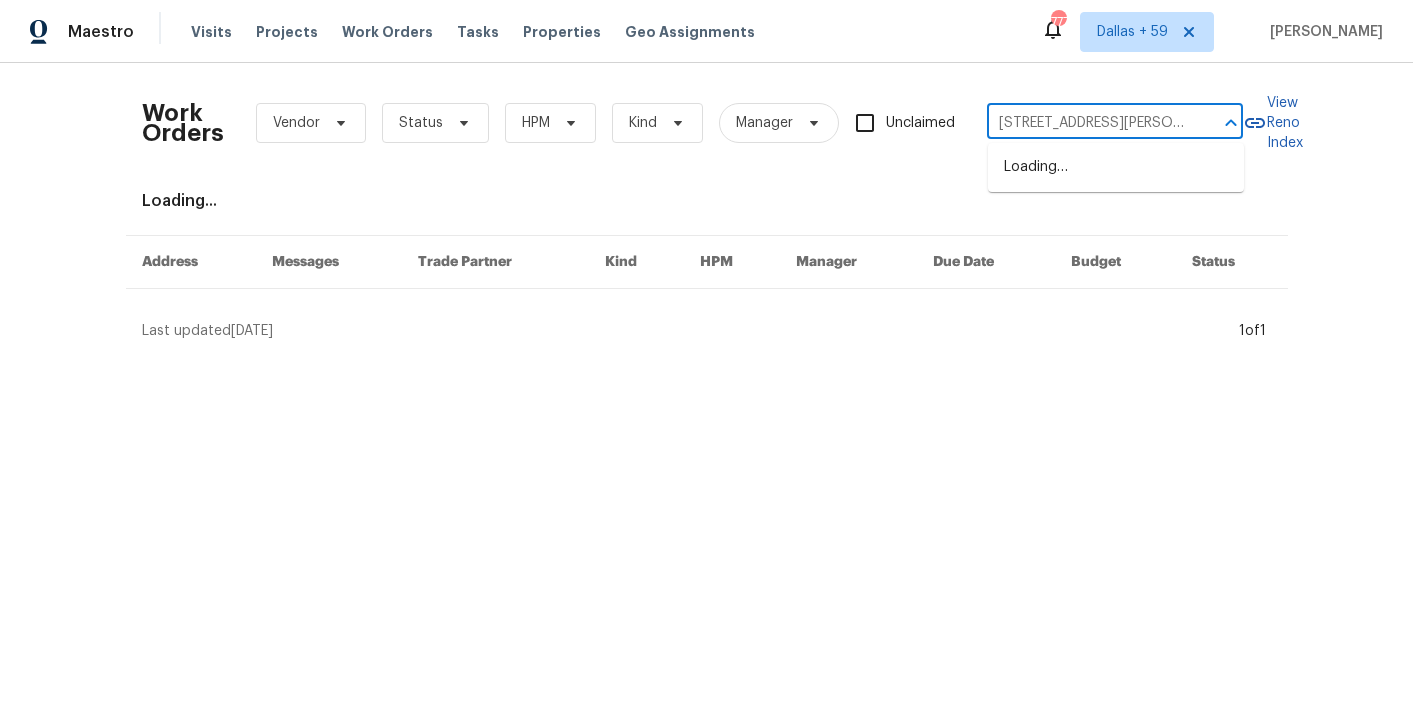 scroll, scrollTop: 0, scrollLeft: 70, axis: horizontal 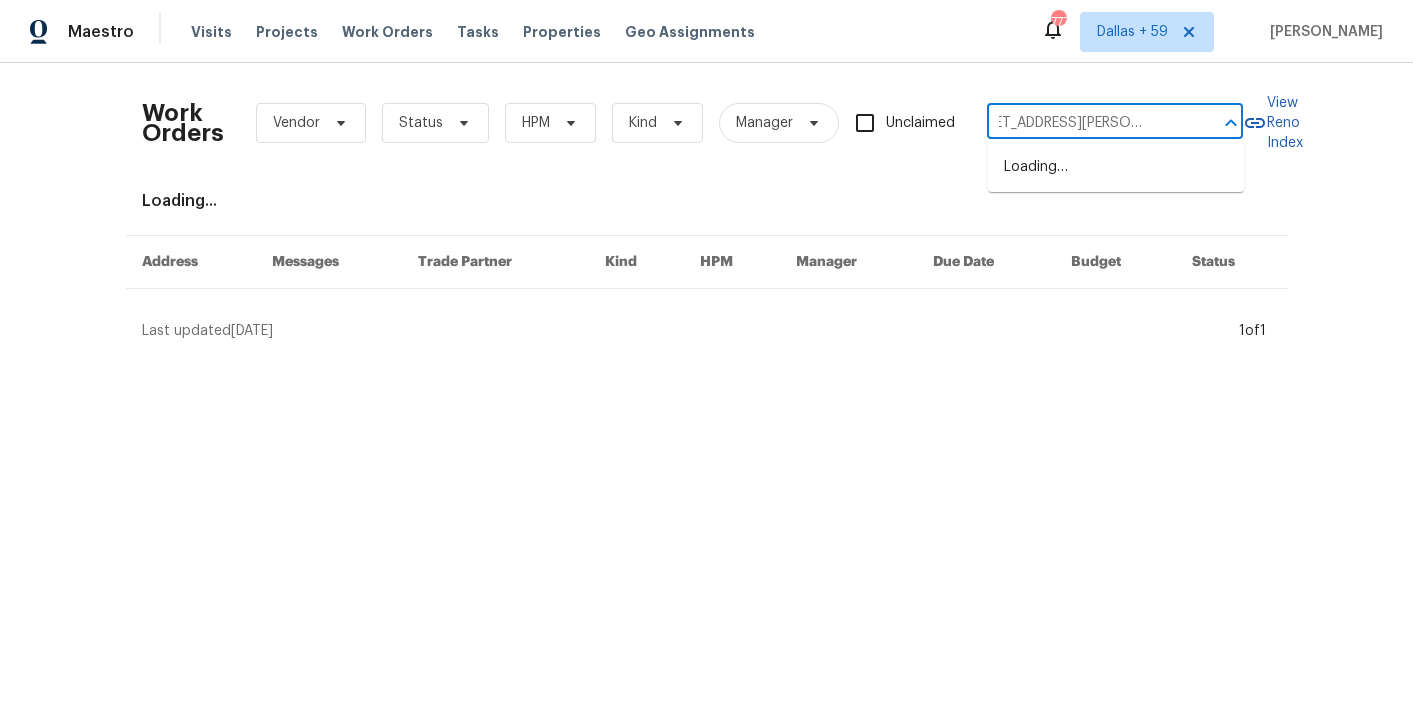 type on "[STREET_ADDRESS][PERSON_NAME]" 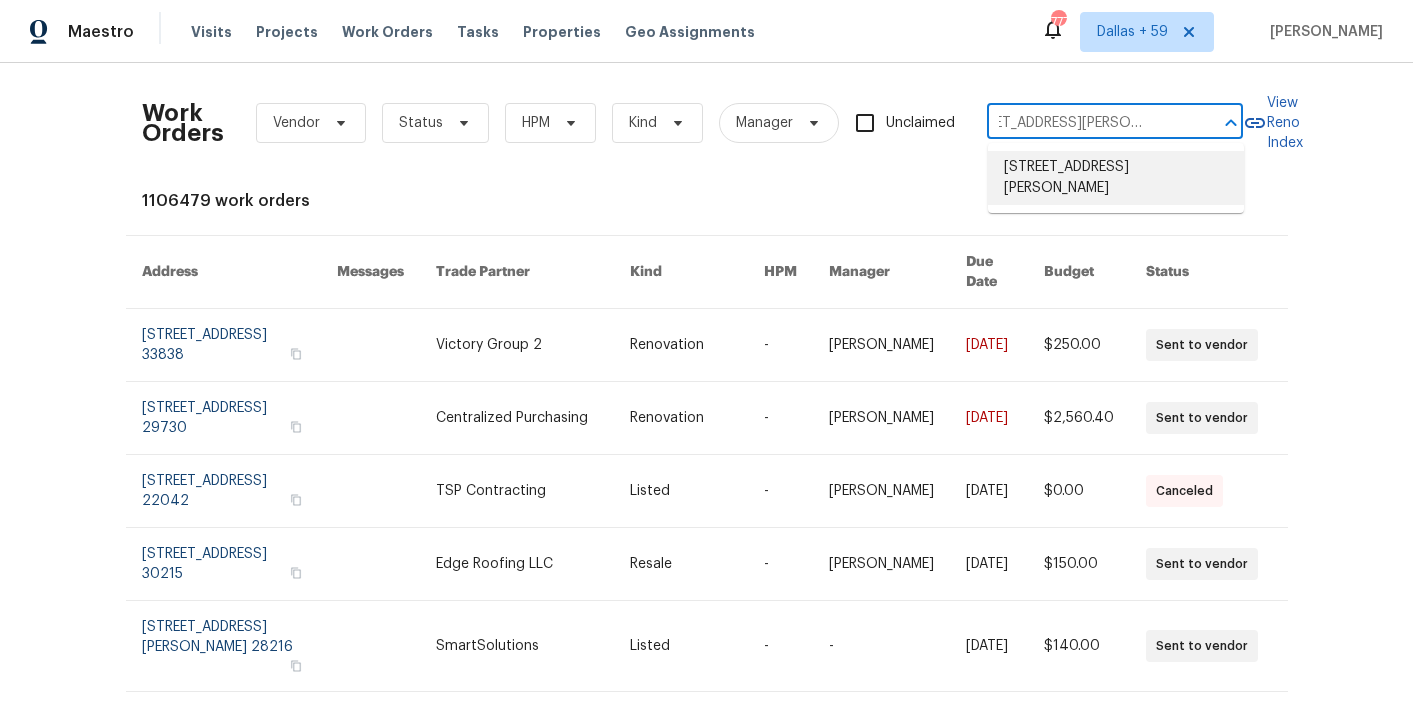 click on "[STREET_ADDRESS][PERSON_NAME]" at bounding box center (1116, 178) 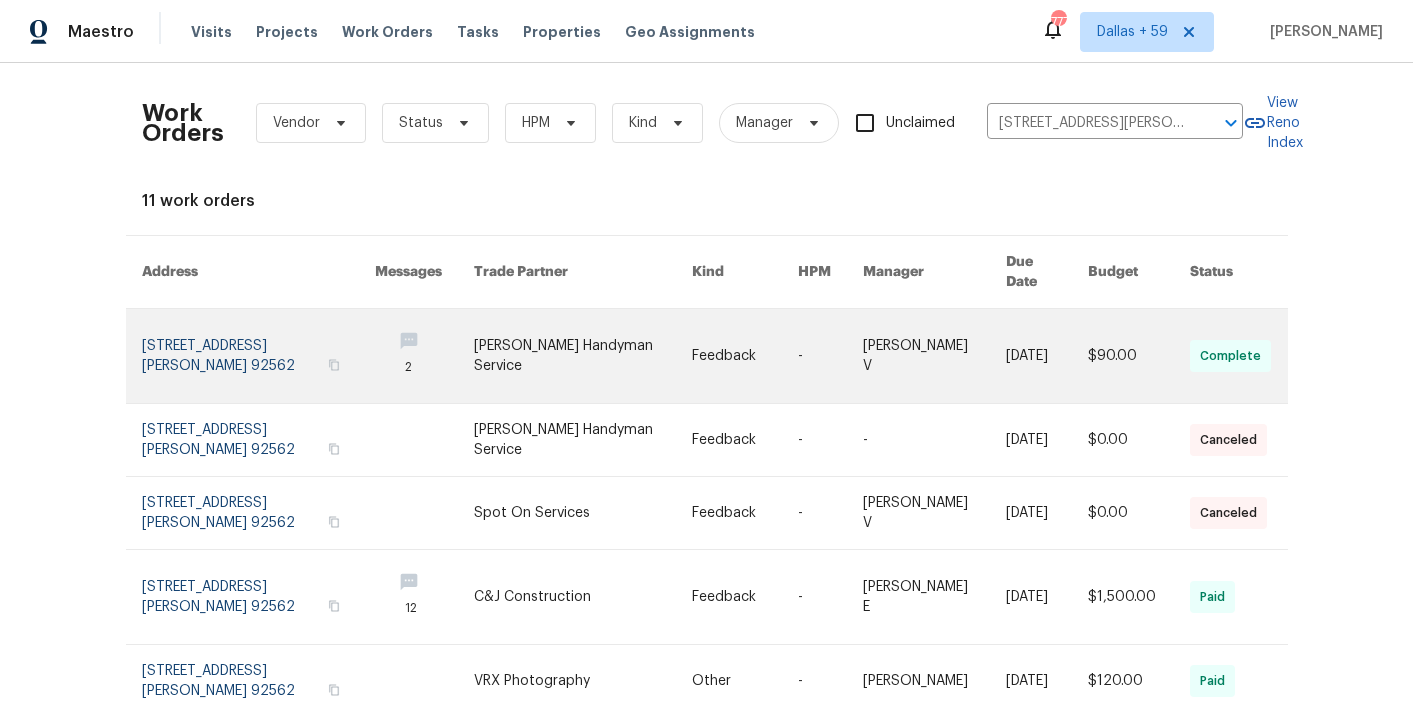 click at bounding box center [583, 356] 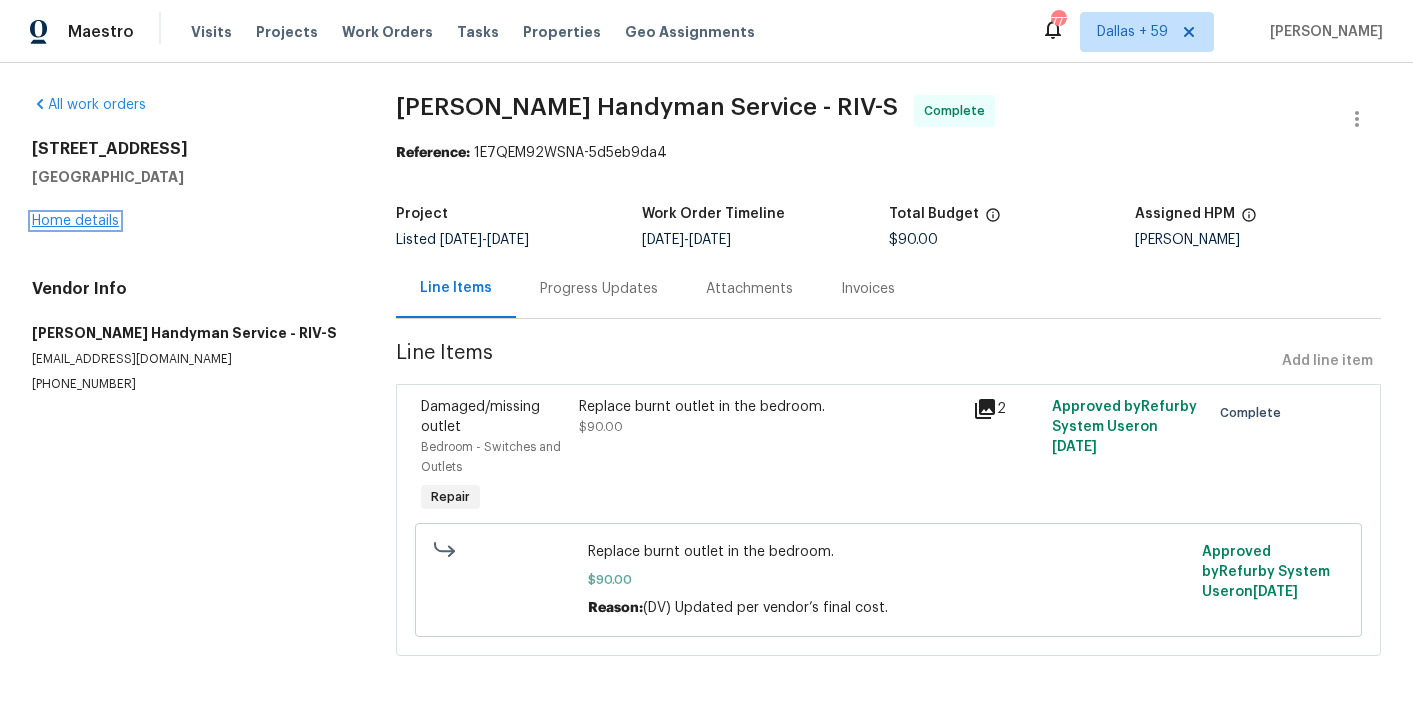 click on "Home details" at bounding box center [75, 221] 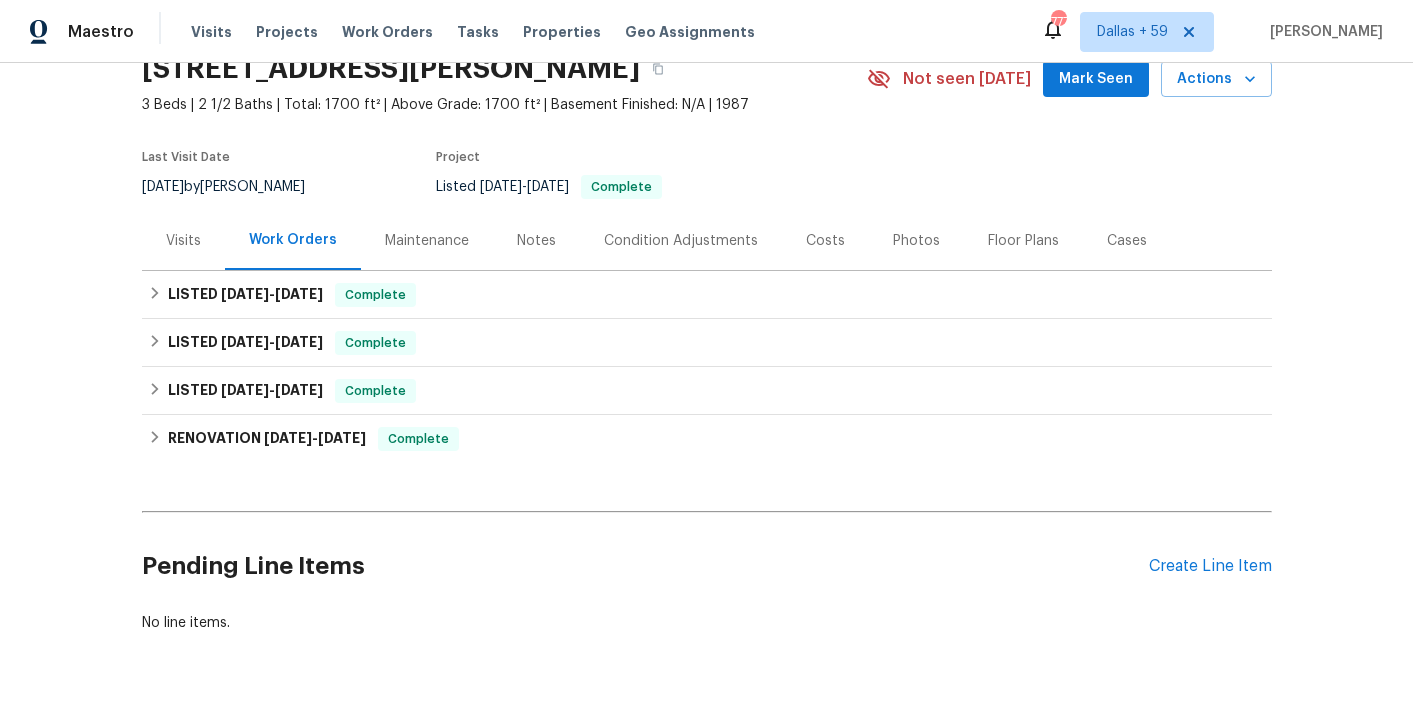 scroll, scrollTop: 128, scrollLeft: 0, axis: vertical 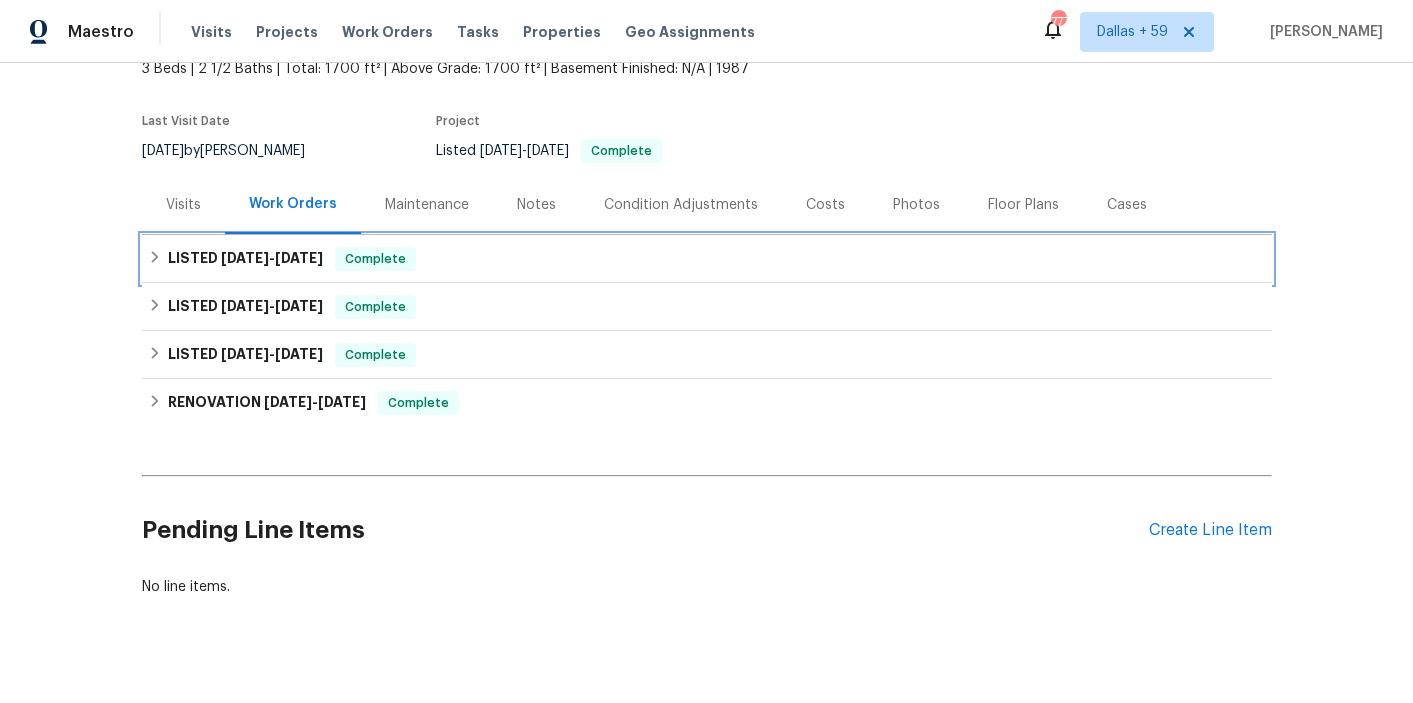 click on "LISTED   [DATE]  -  [DATE] Complete" at bounding box center [707, 259] 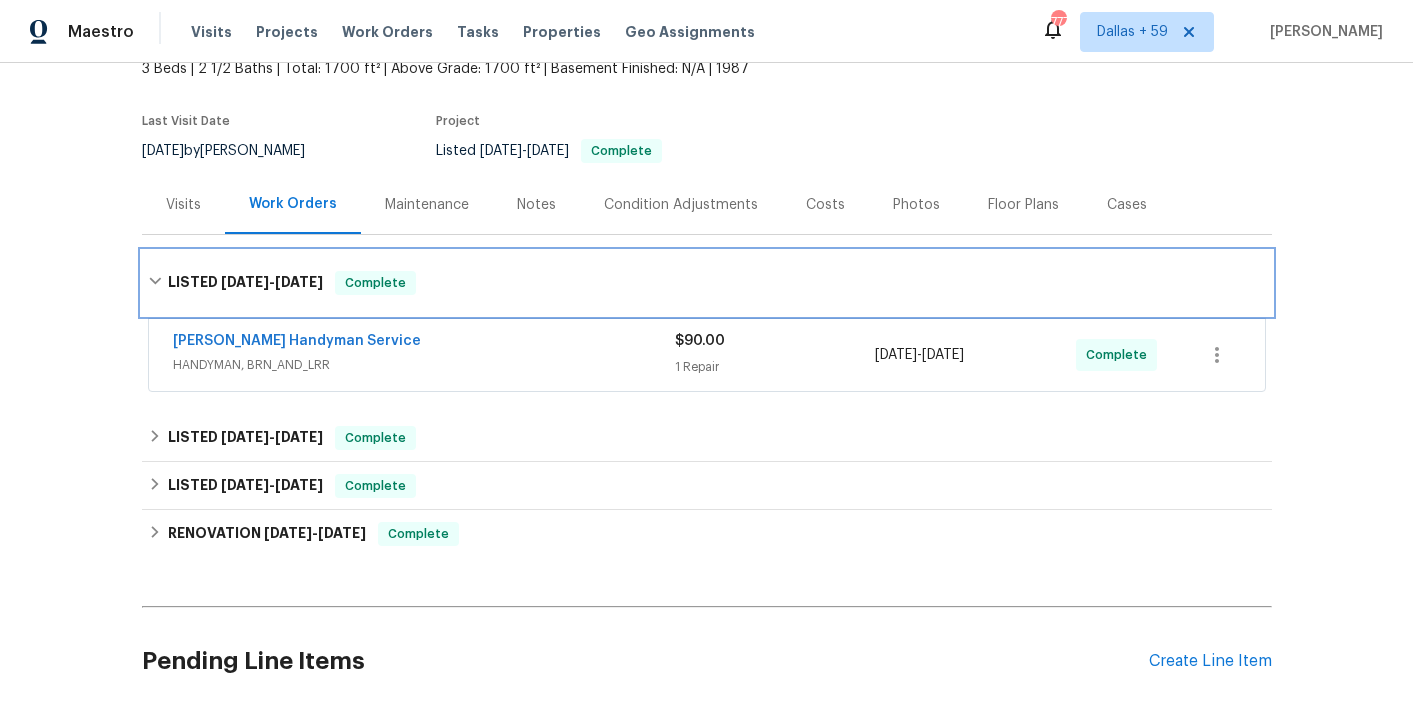 scroll, scrollTop: 0, scrollLeft: 0, axis: both 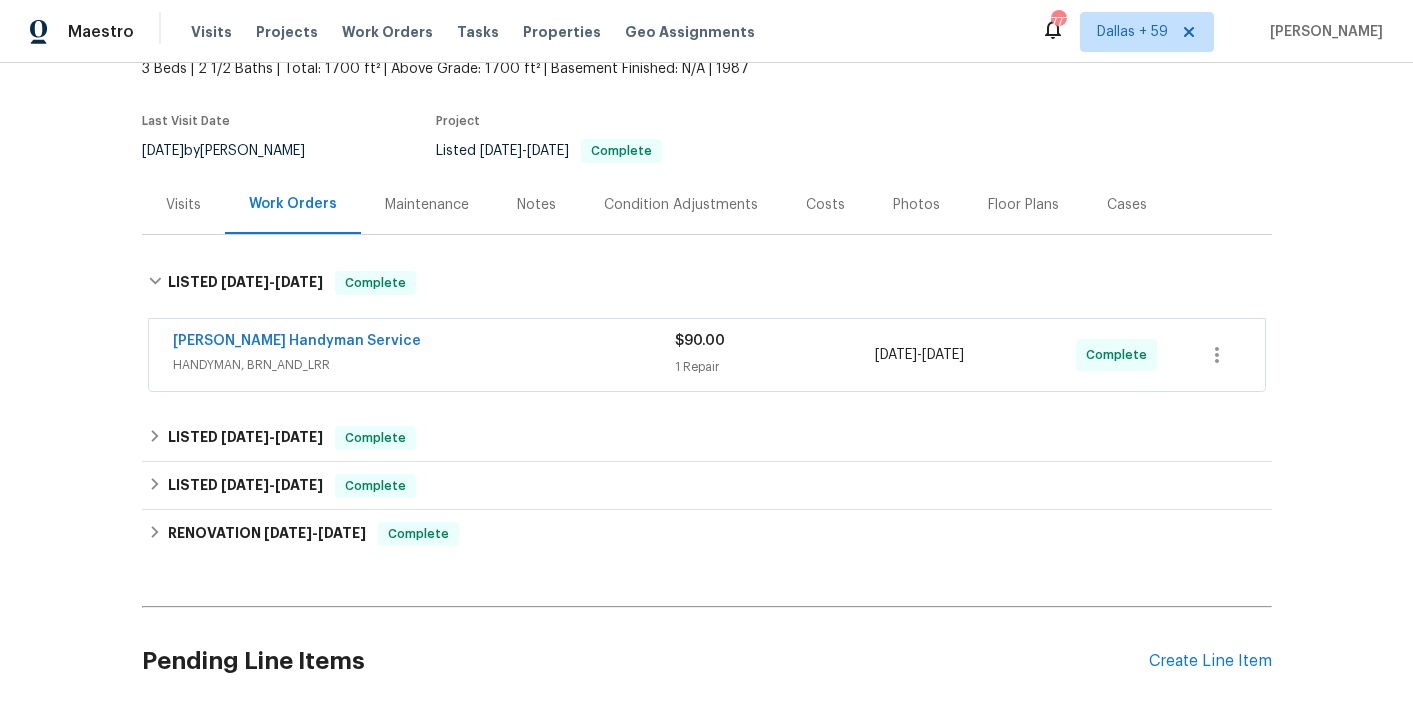 click on "[PERSON_NAME] Handyman Service" at bounding box center [424, 343] 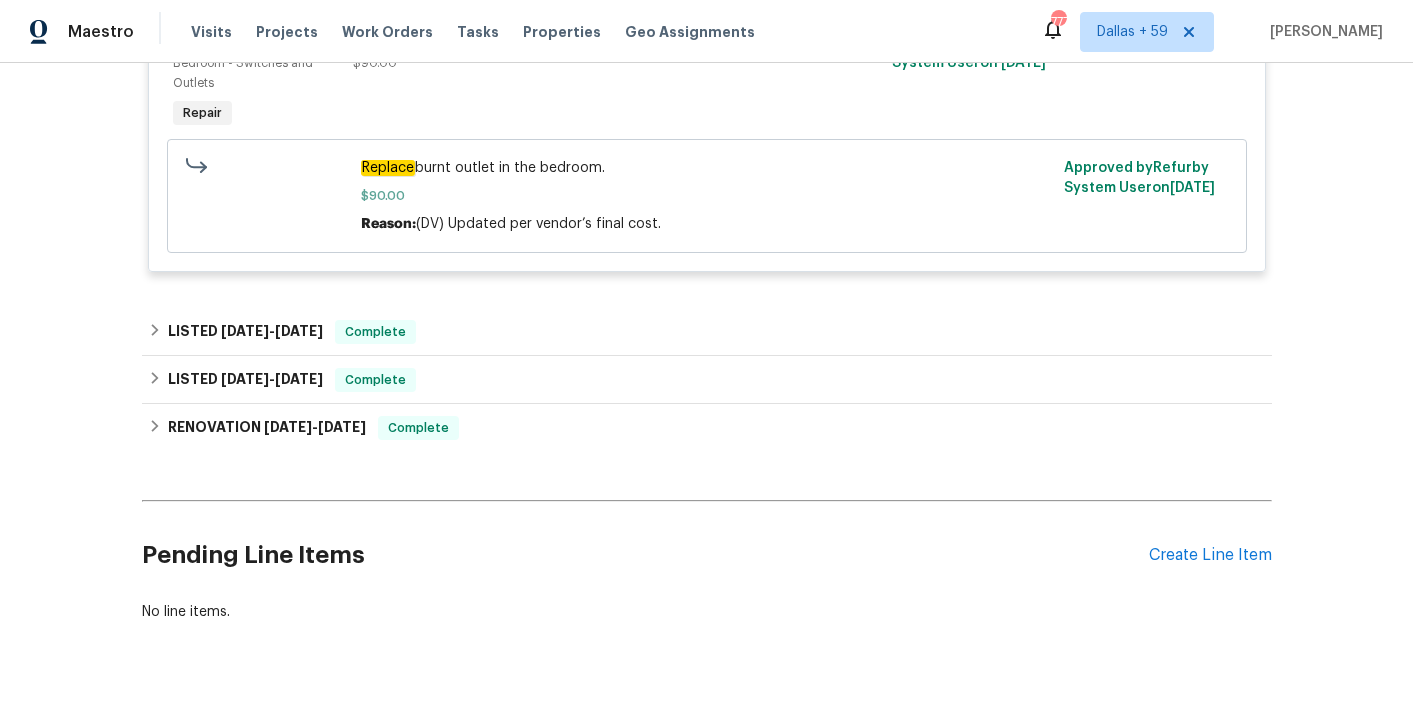 scroll, scrollTop: 568, scrollLeft: 0, axis: vertical 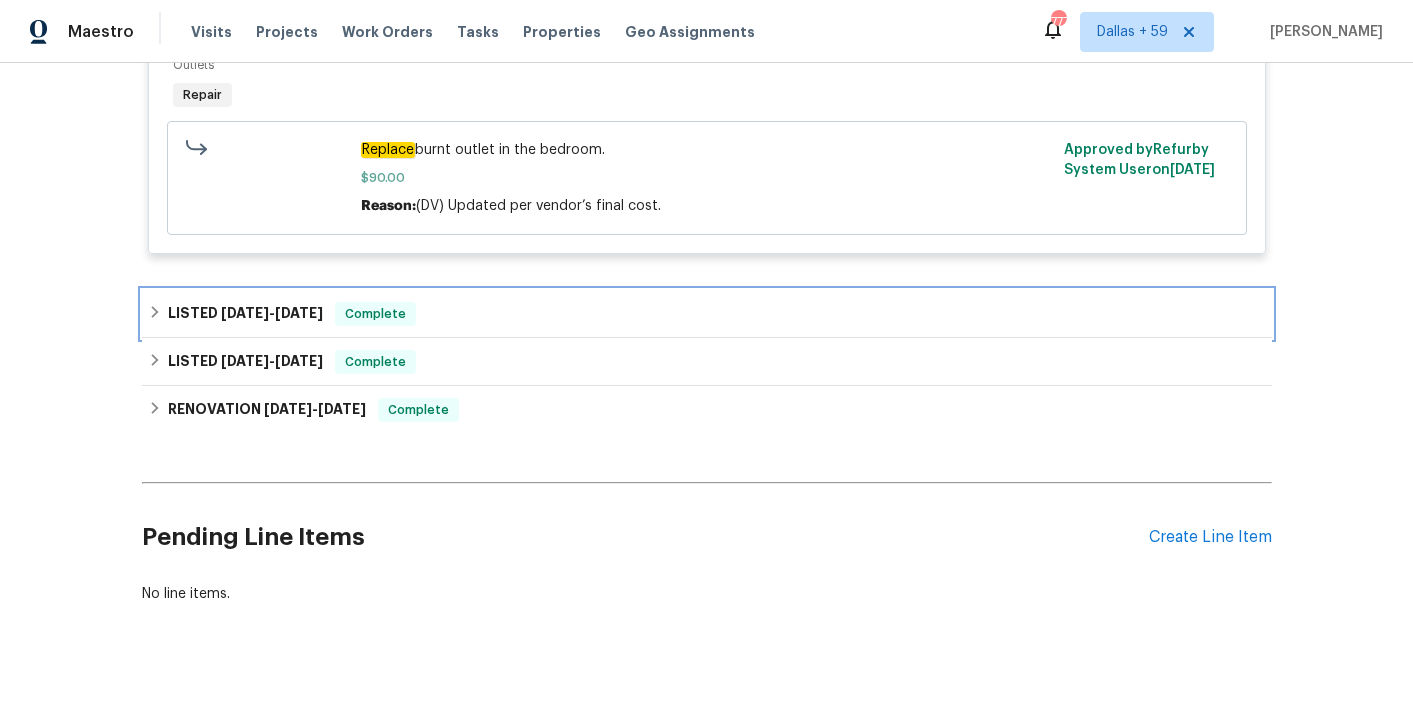 click on "LISTED   [DATE]  -  [DATE] Complete" at bounding box center (707, 314) 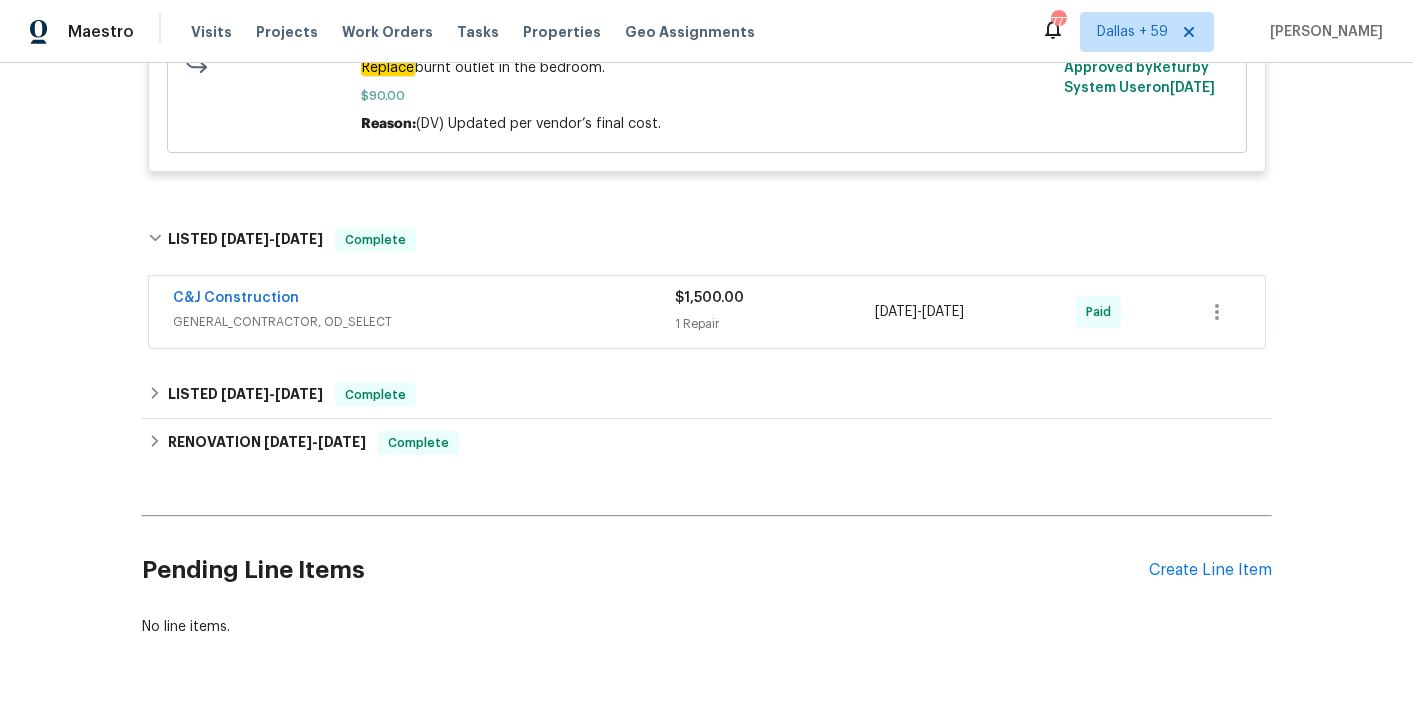 click on "GENERAL_CONTRACTOR, OD_SELECT" at bounding box center (424, 322) 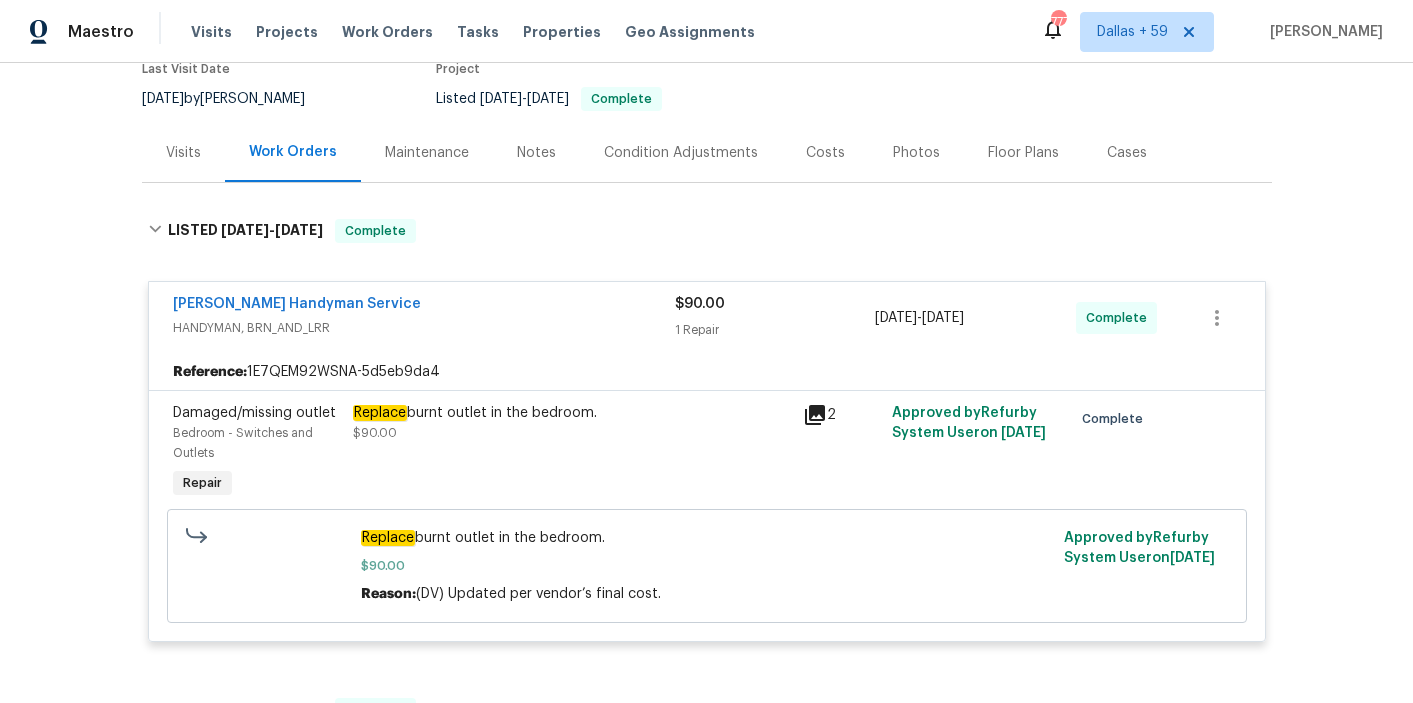 scroll, scrollTop: 183, scrollLeft: 0, axis: vertical 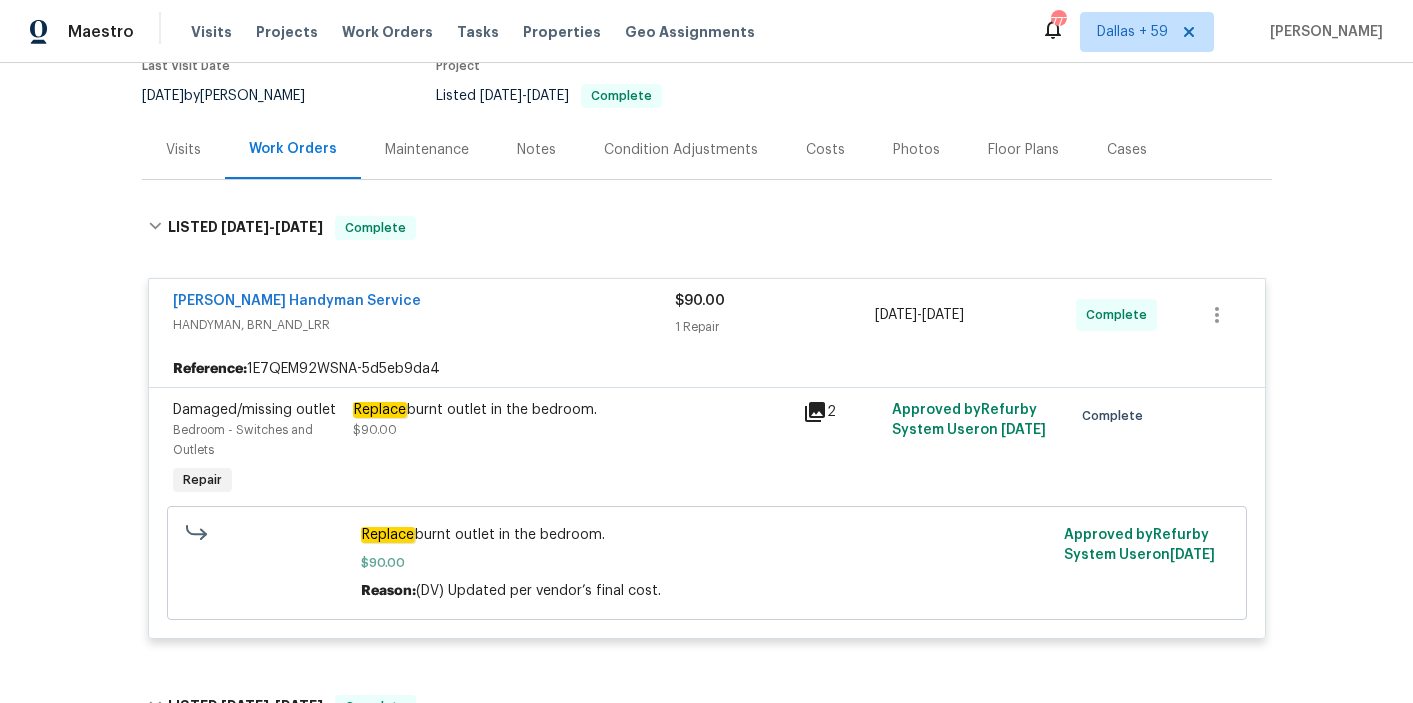 click on "Replace  burnt outlet in the bedroom. $90.00" at bounding box center (572, 420) 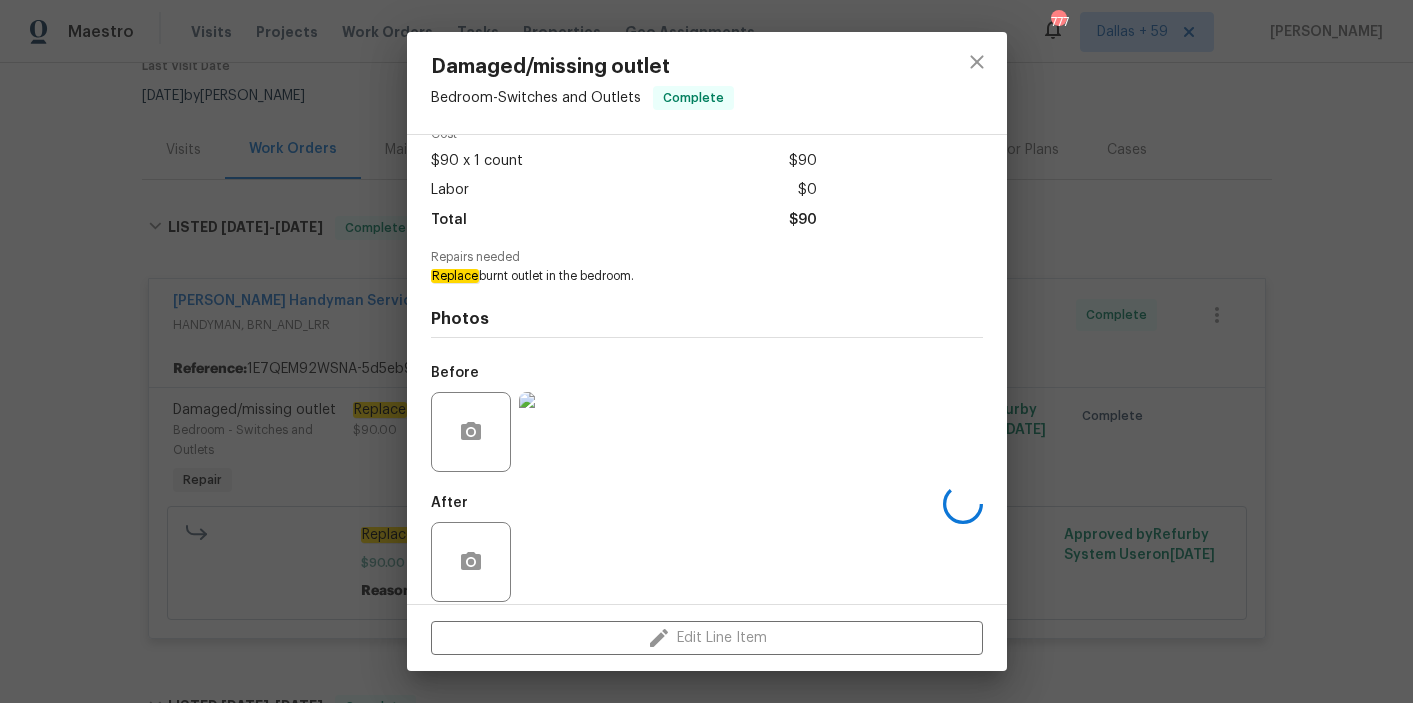 scroll, scrollTop: 118, scrollLeft: 0, axis: vertical 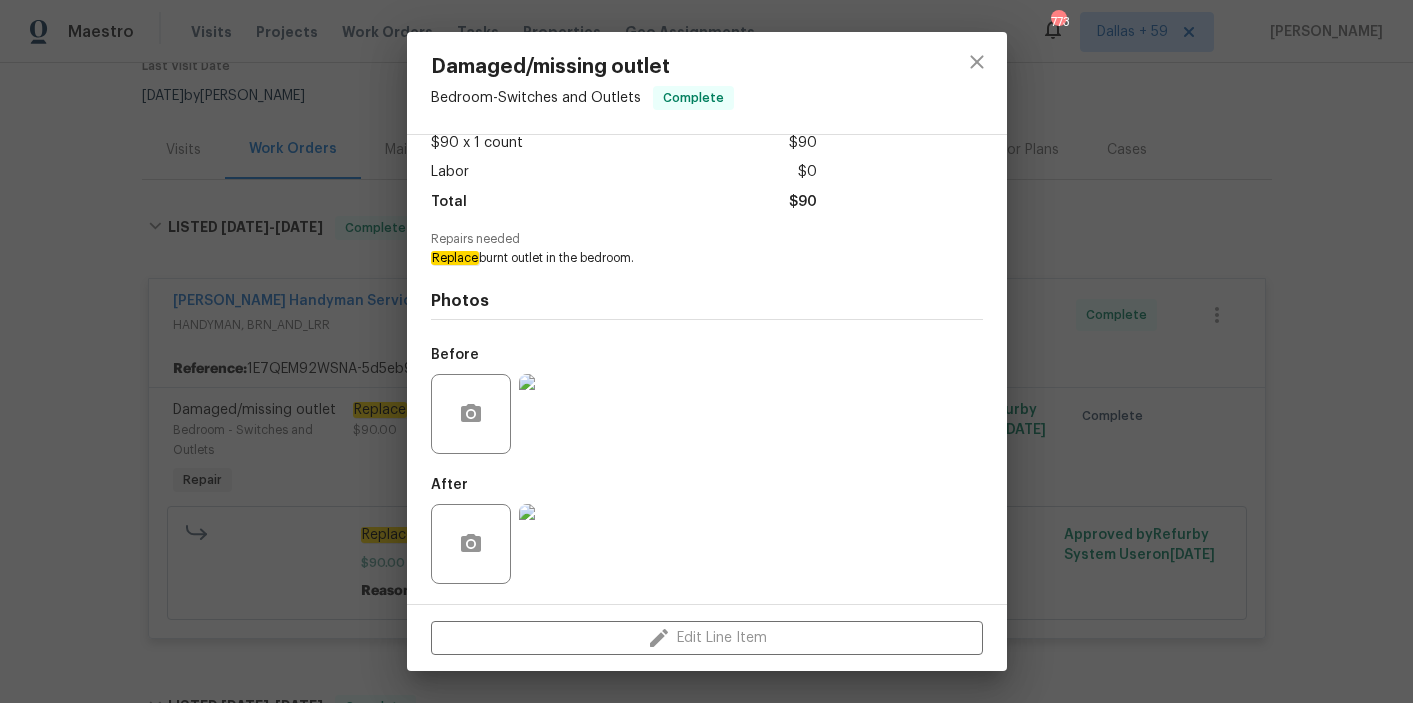 click at bounding box center (559, 414) 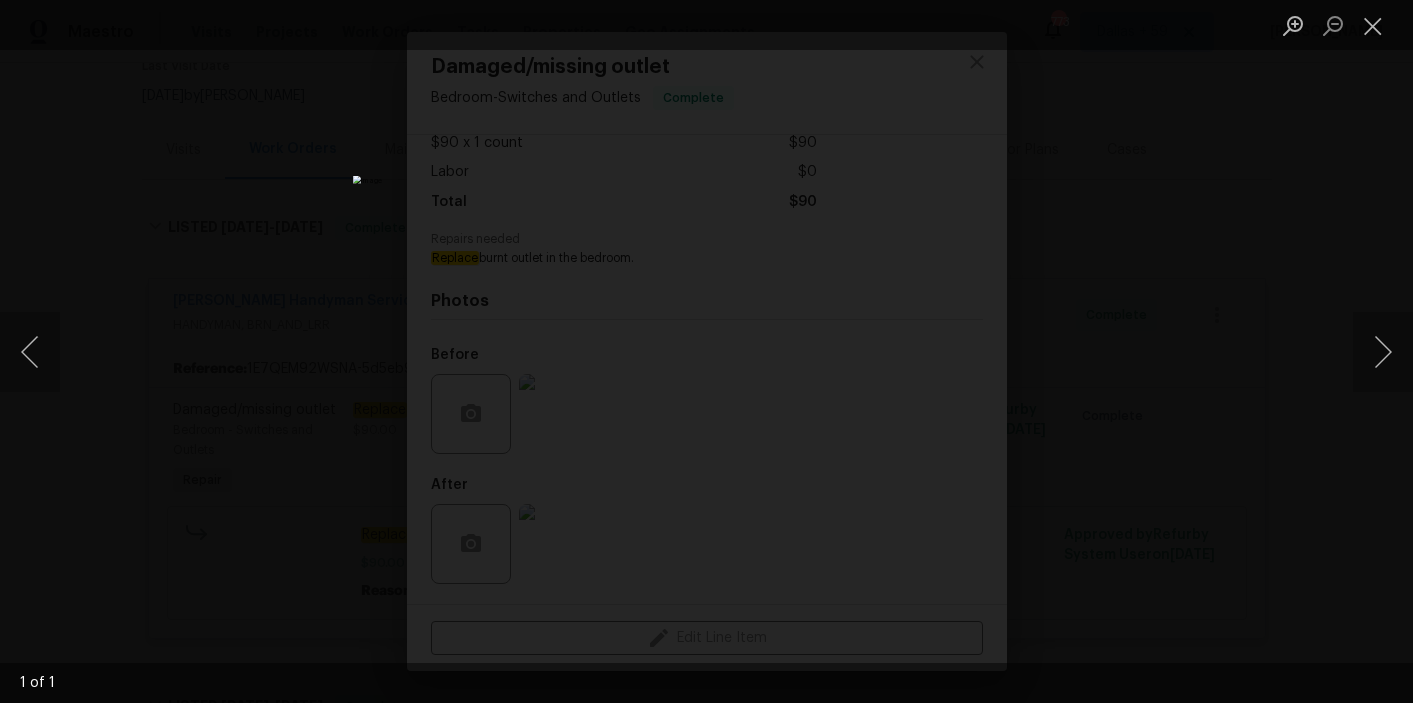click at bounding box center (706, 351) 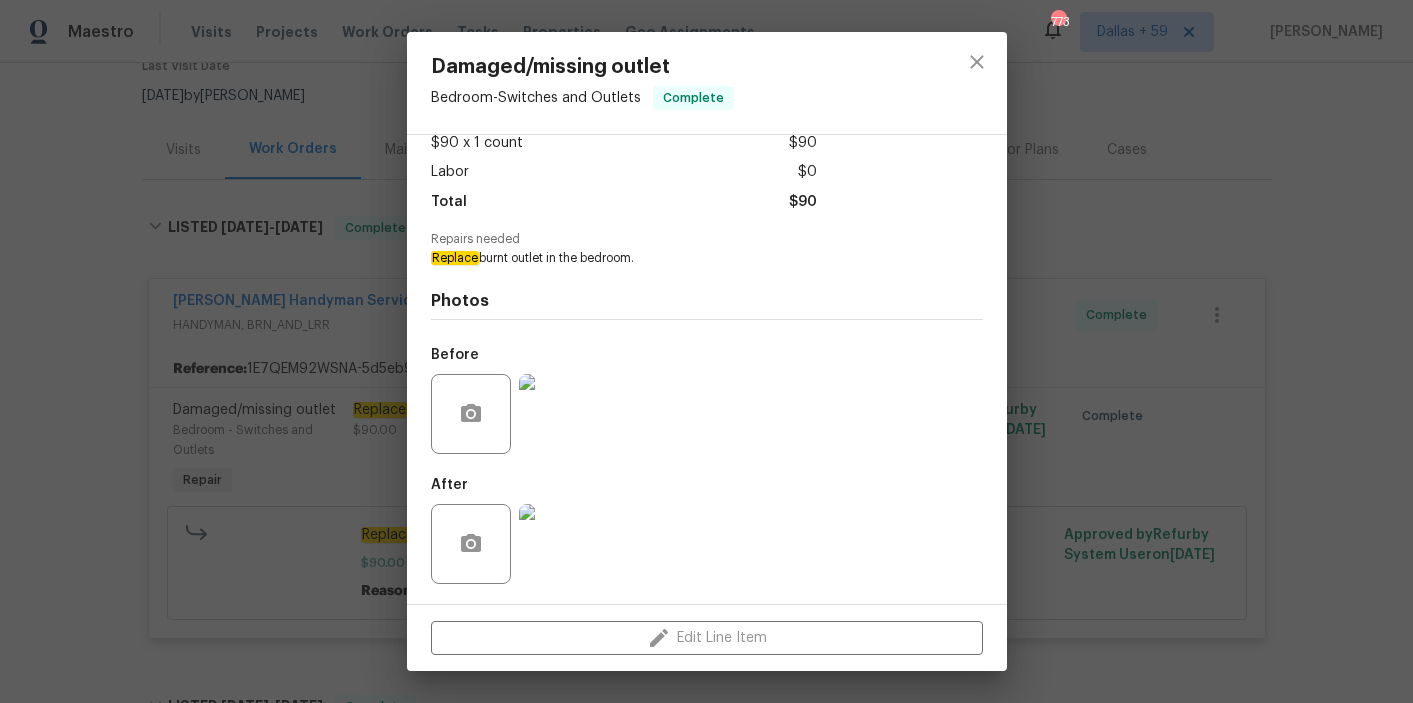 click at bounding box center [559, 544] 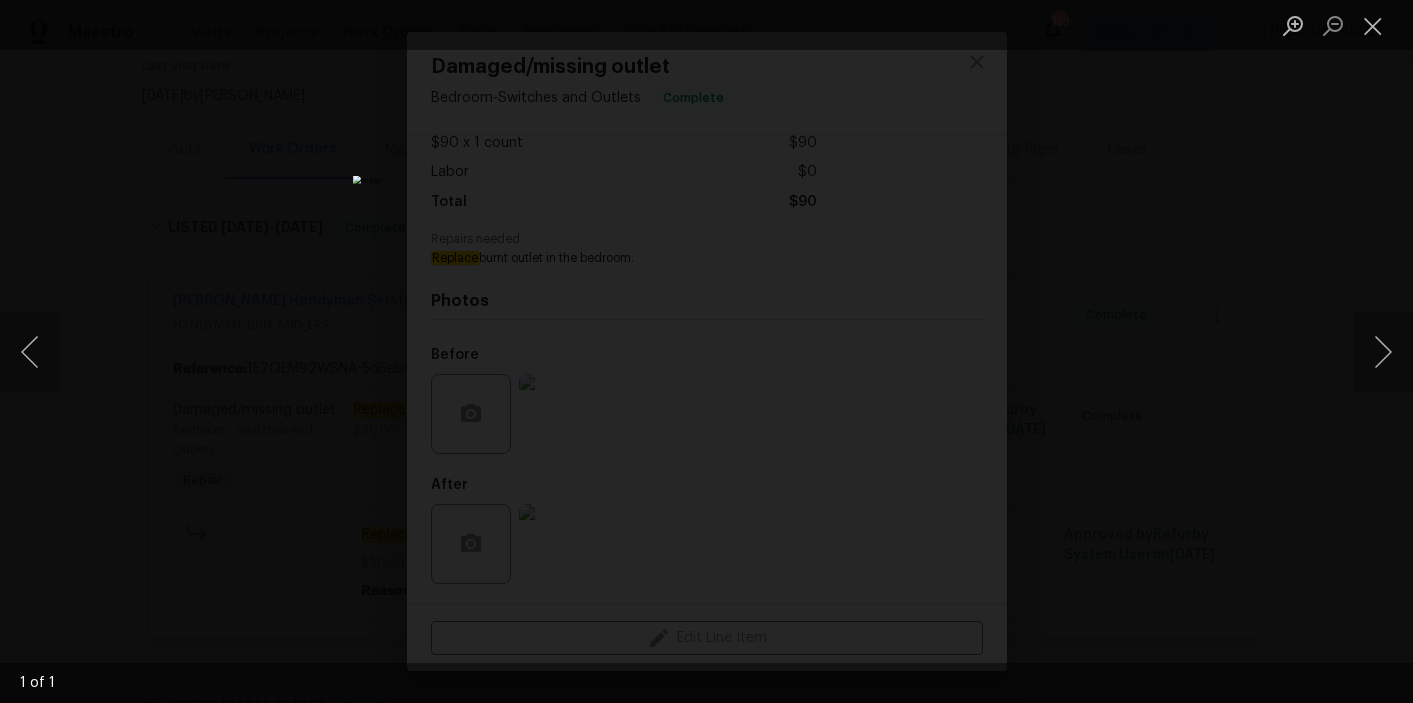 click at bounding box center [706, 351] 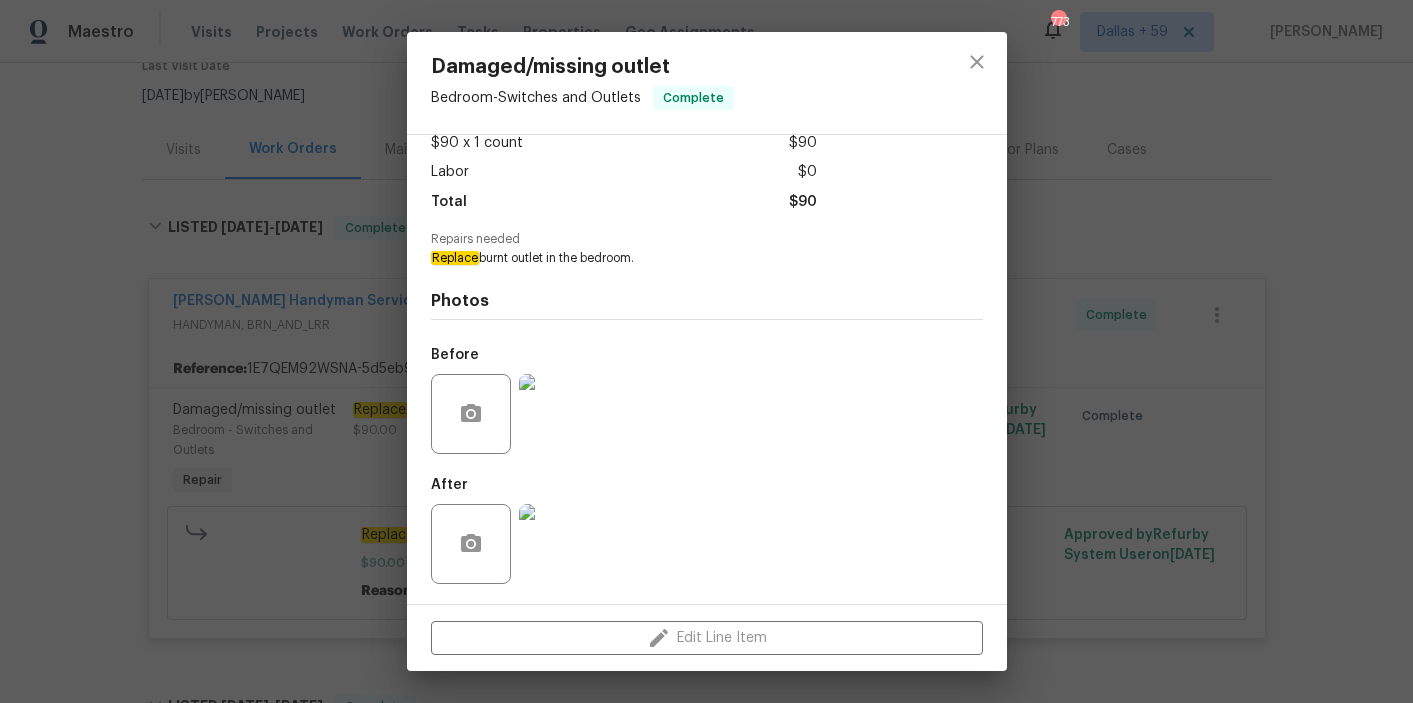 click on "Damaged/missing outlet Bedroom  -  Switches and Outlets Complete Vendor [PERSON_NAME] Handyman Service Account Category Repairs Cost $90 x 1 count $90 Labor $0 Total $90 Repairs needed Replace  burnt outlet in the bedroom. Photos Before After  Edit Line Item" at bounding box center (706, 351) 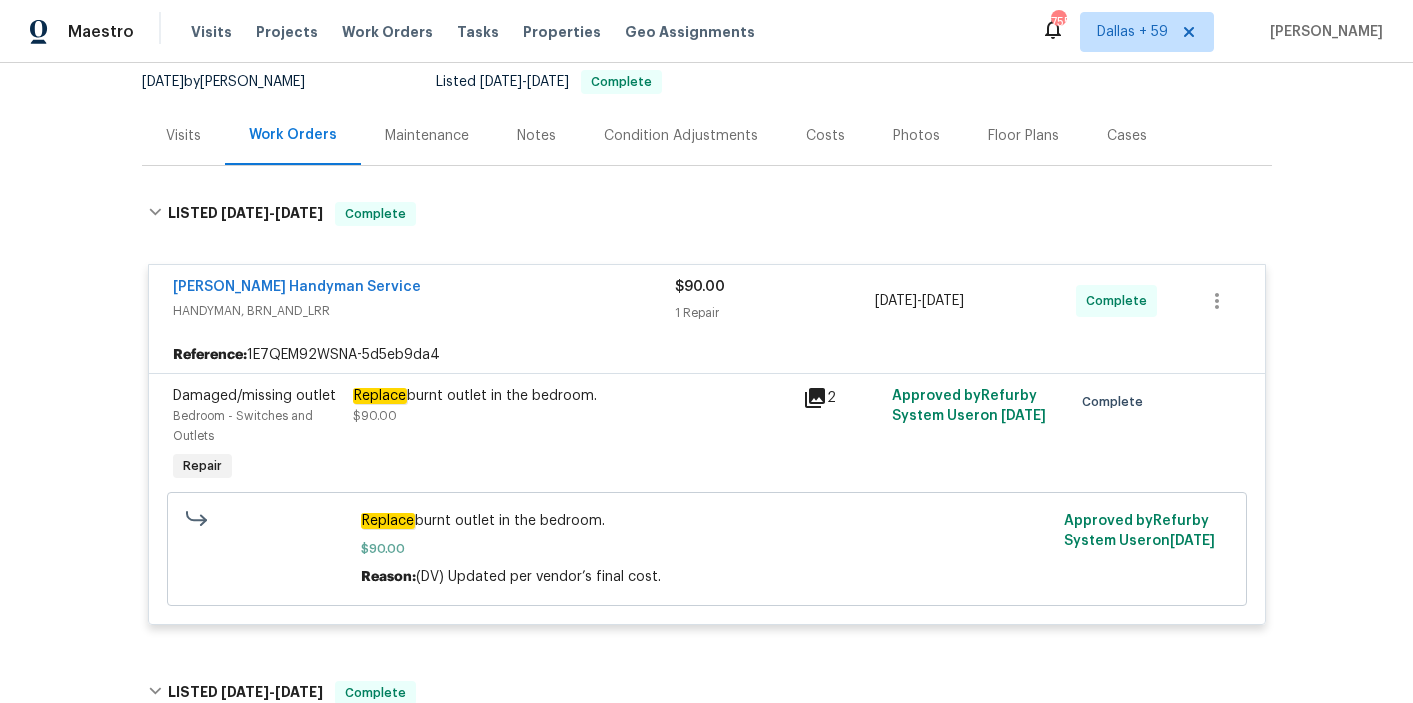 scroll, scrollTop: 0, scrollLeft: 0, axis: both 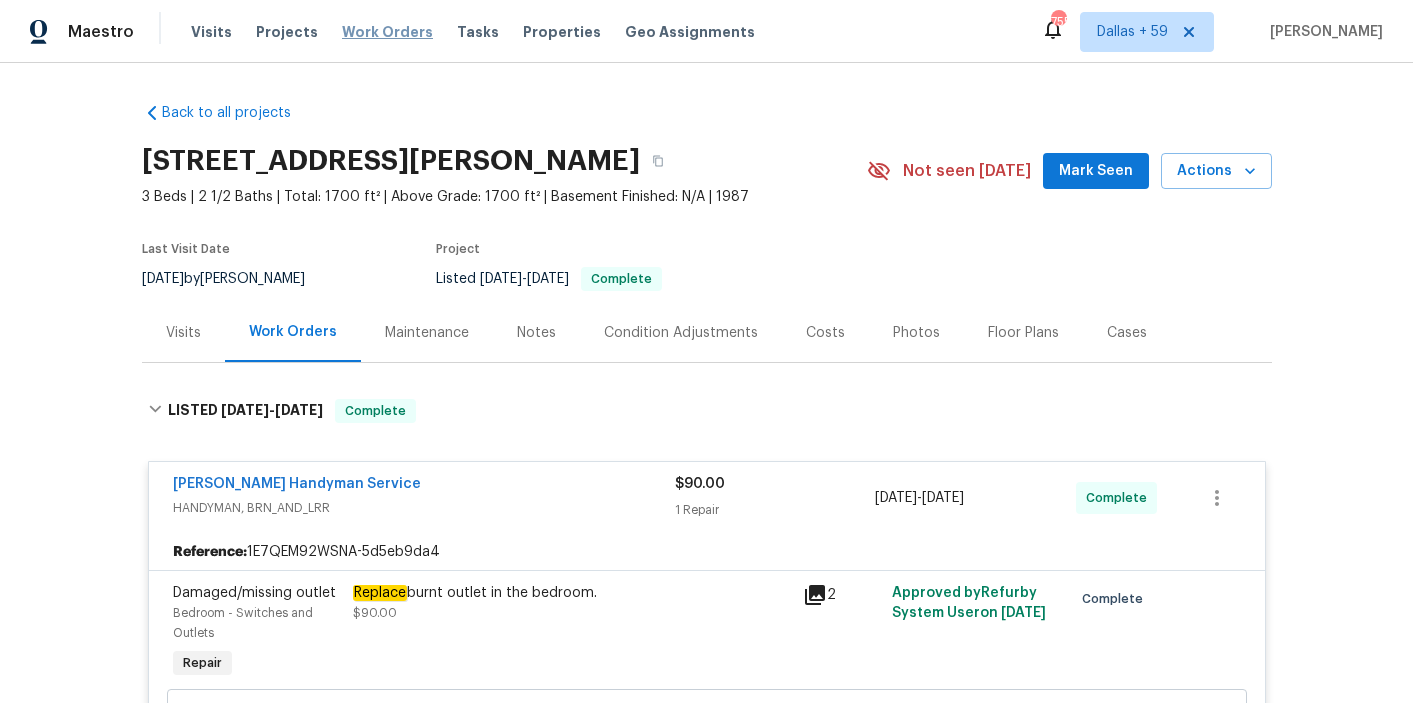 click on "Work Orders" at bounding box center [387, 32] 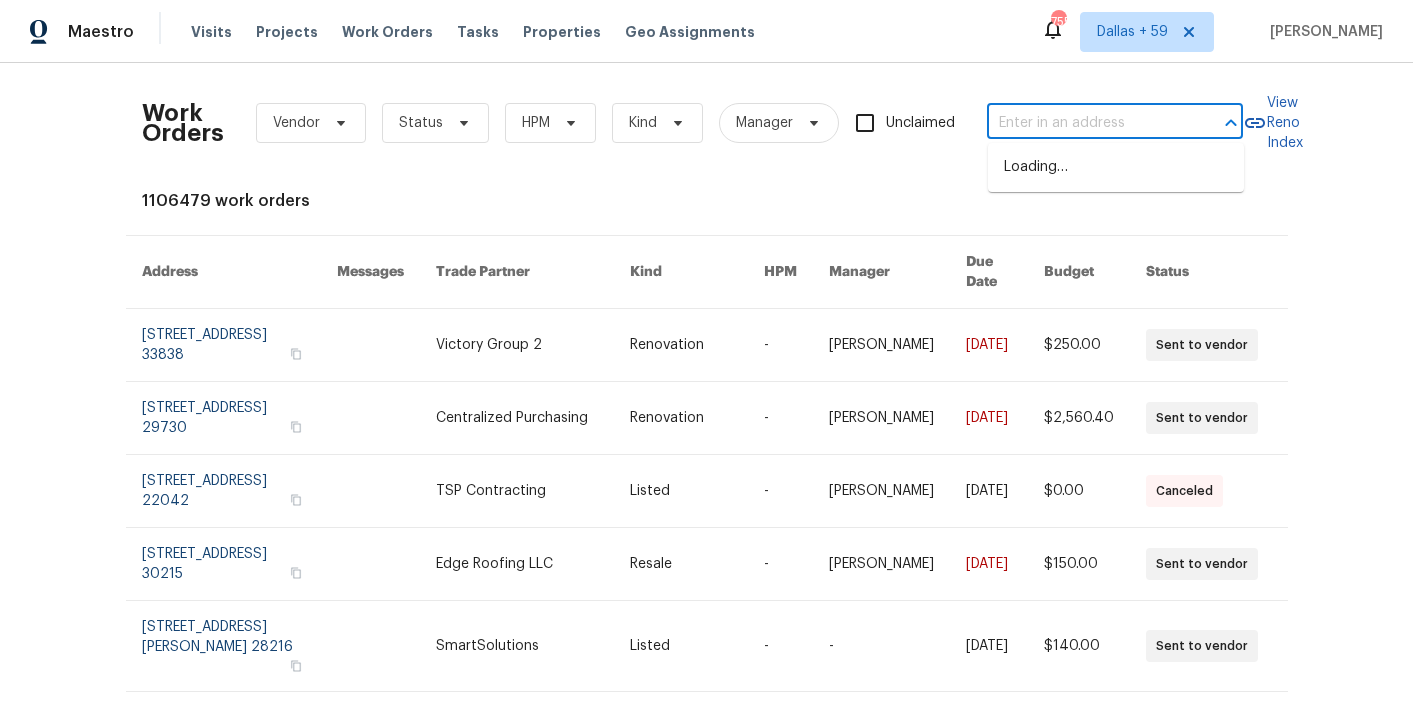 click at bounding box center [1087, 123] 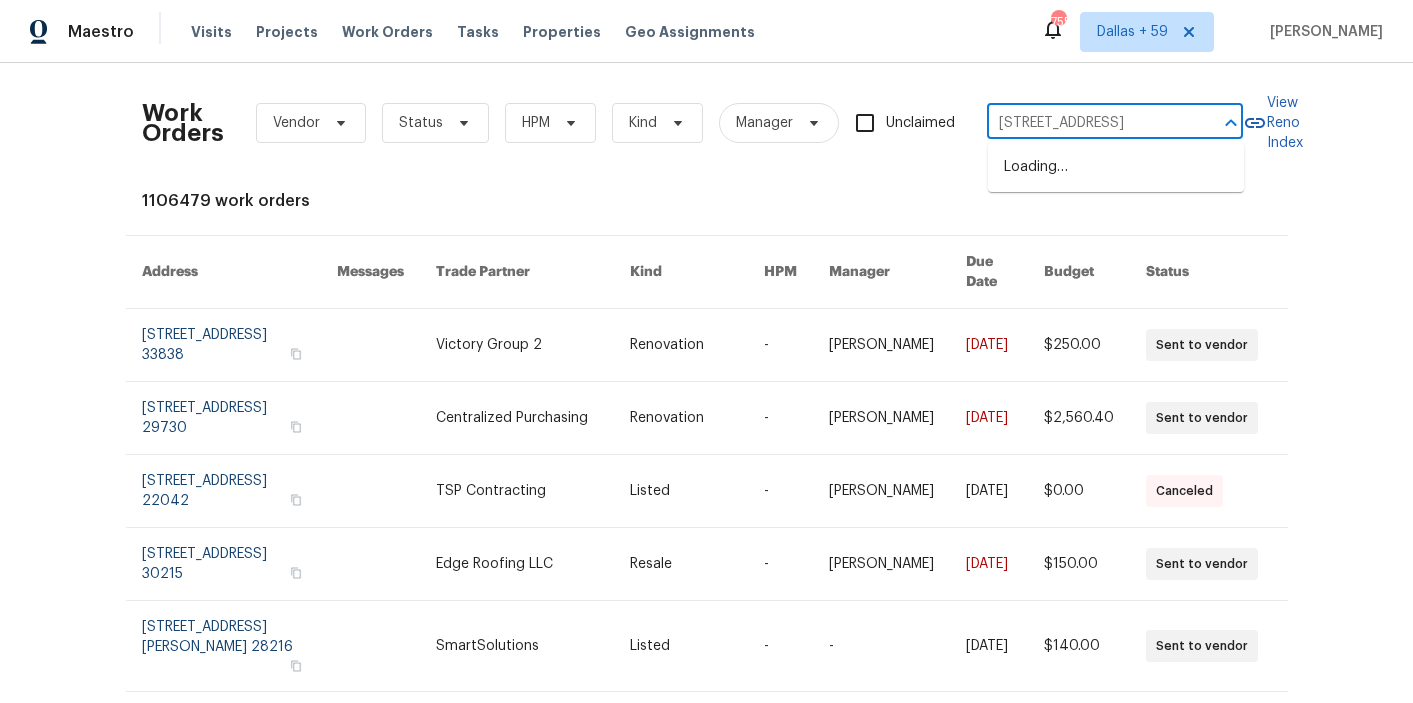 scroll, scrollTop: 0, scrollLeft: 42, axis: horizontal 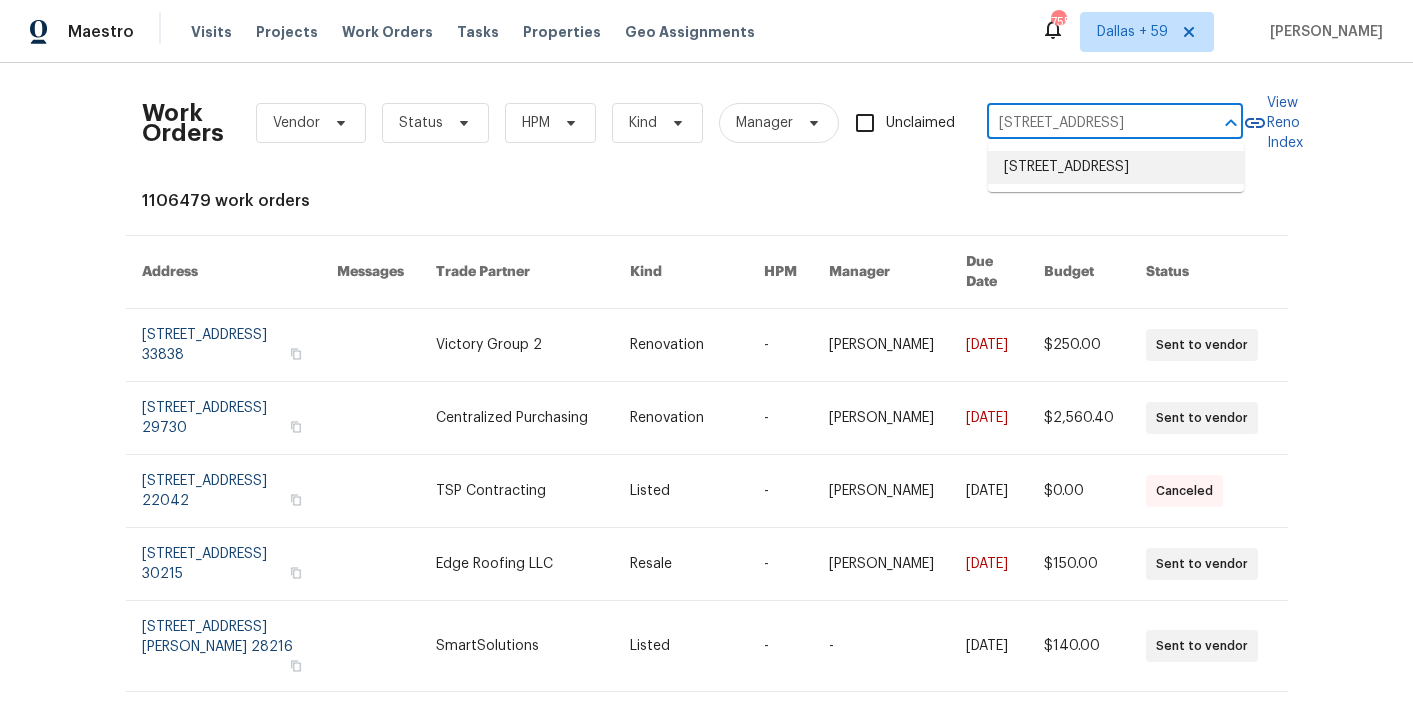 click on "[STREET_ADDRESS]" at bounding box center (1116, 167) 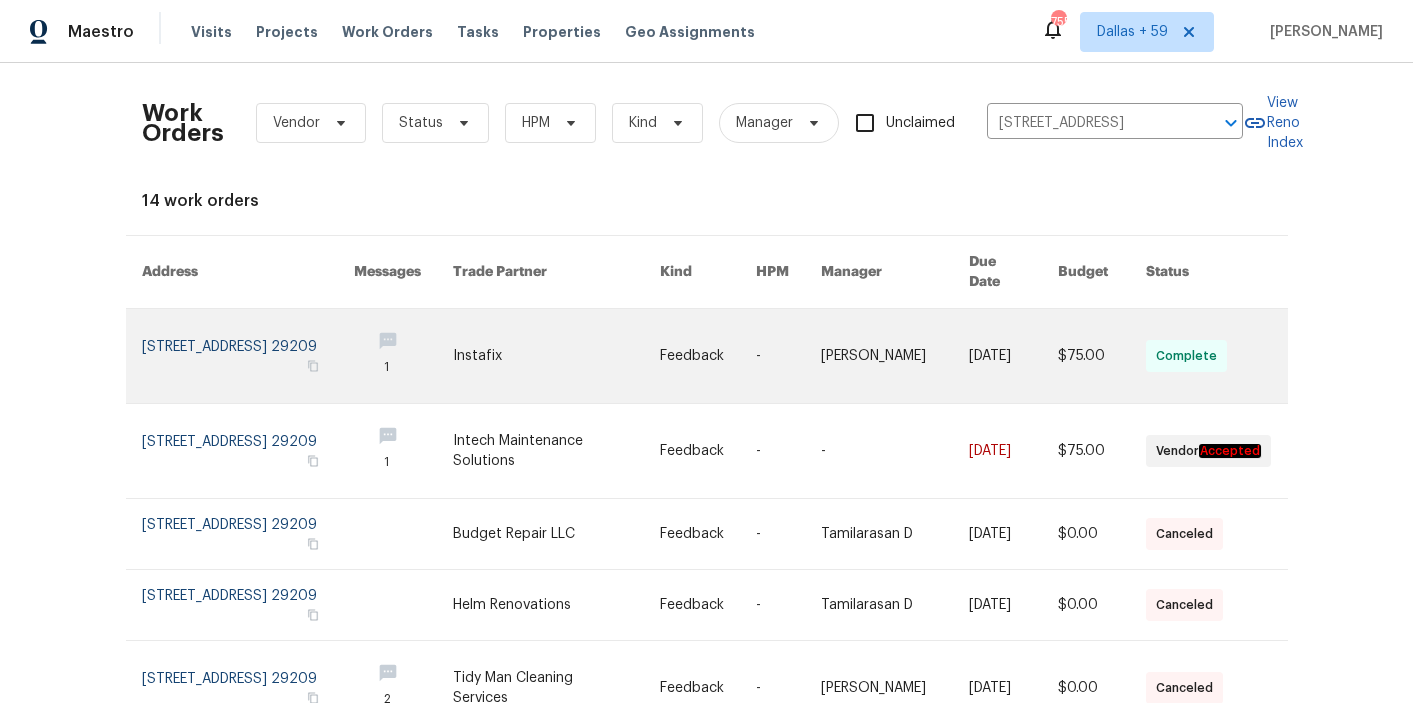 click at bounding box center (557, 356) 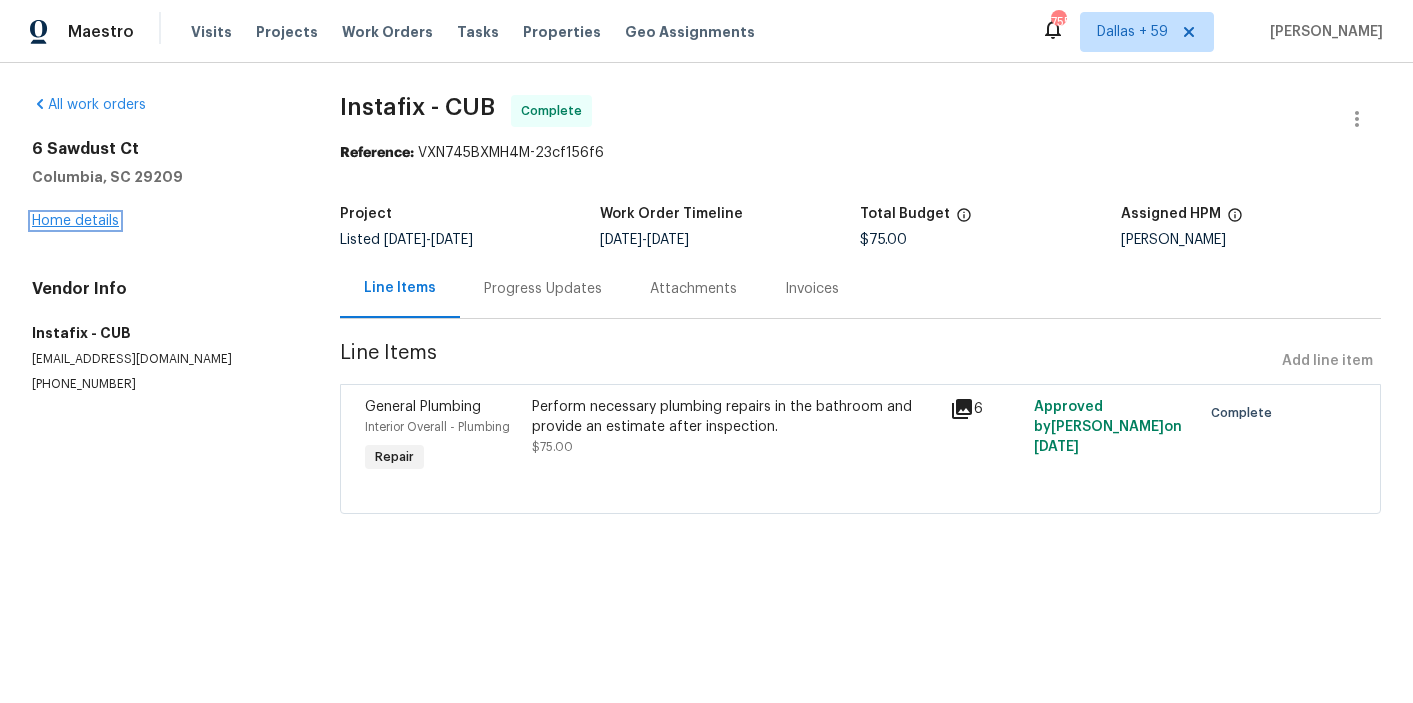 click on "Home details" at bounding box center [75, 221] 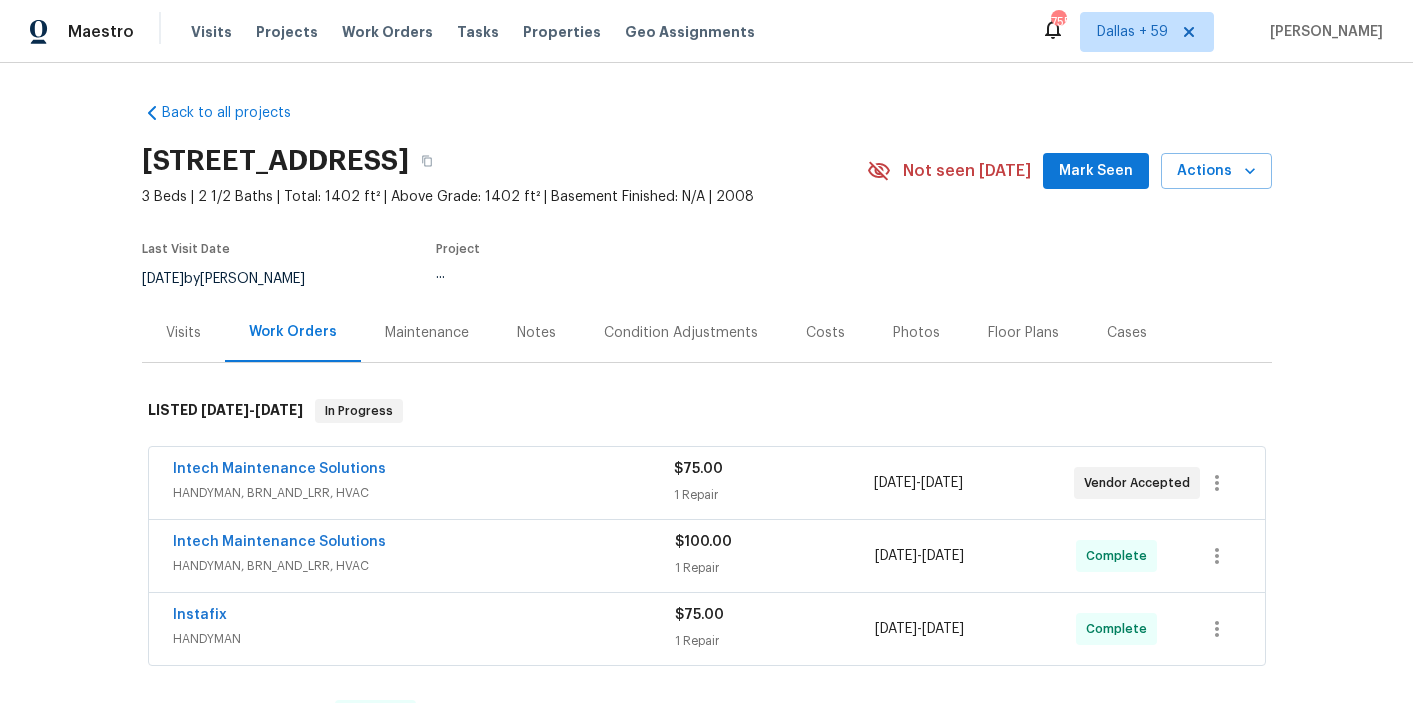 scroll, scrollTop: 129, scrollLeft: 0, axis: vertical 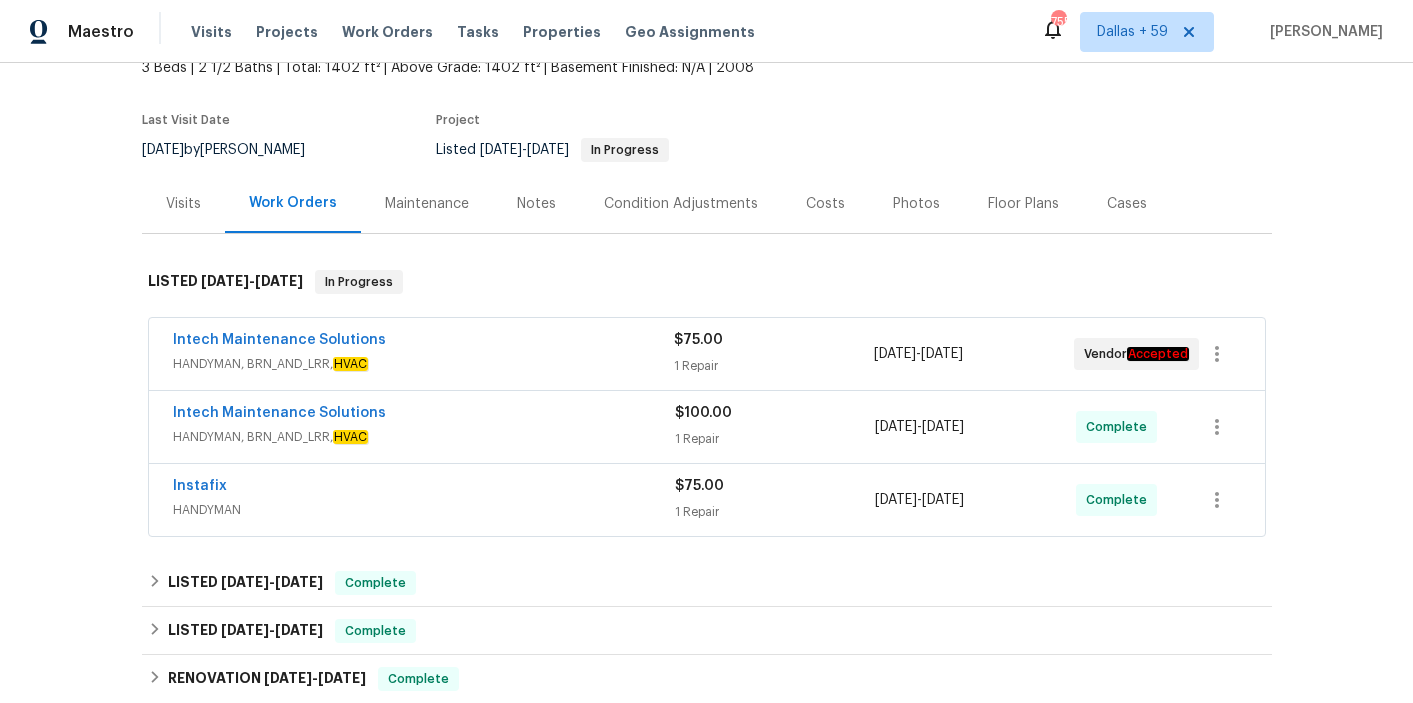 click on "Intech Maintenance Solutions" at bounding box center [423, 342] 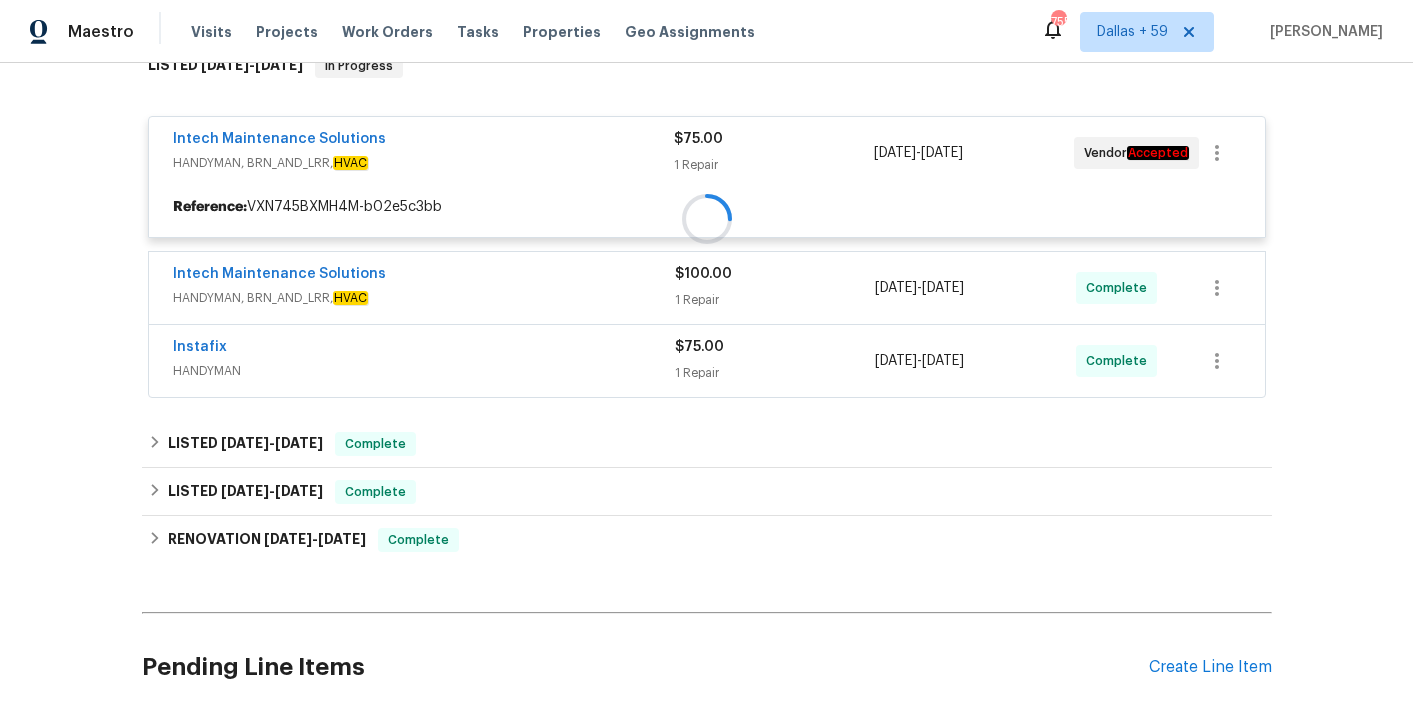 scroll, scrollTop: 366, scrollLeft: 0, axis: vertical 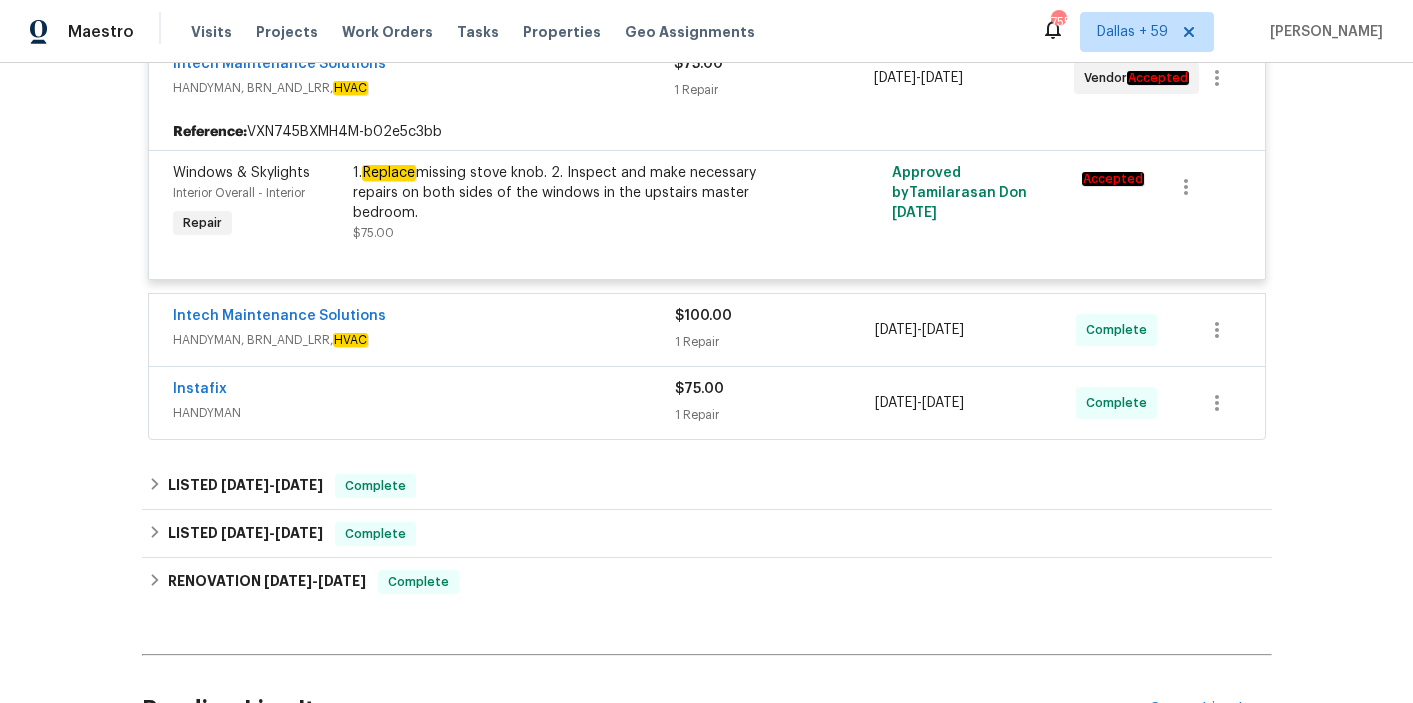 click on "Intech Maintenance Solutions" at bounding box center [424, 318] 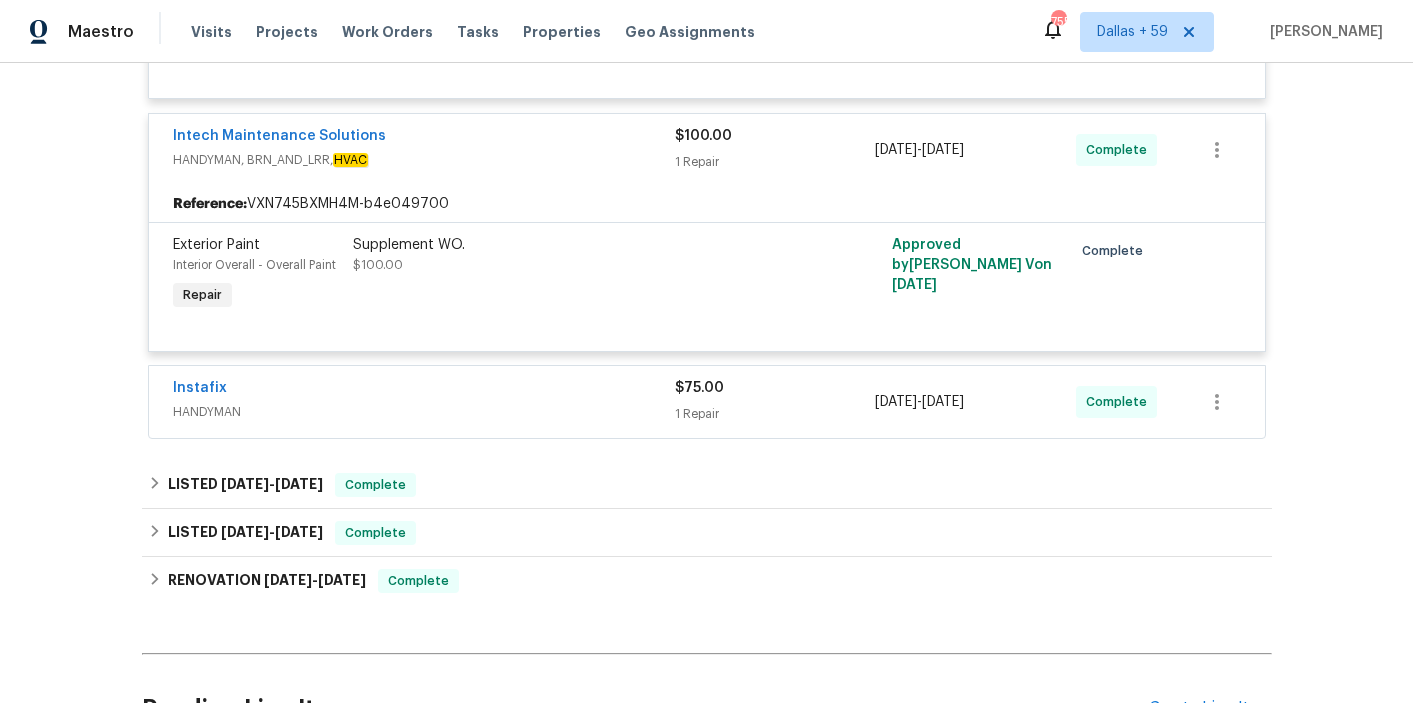 scroll, scrollTop: 706, scrollLeft: 0, axis: vertical 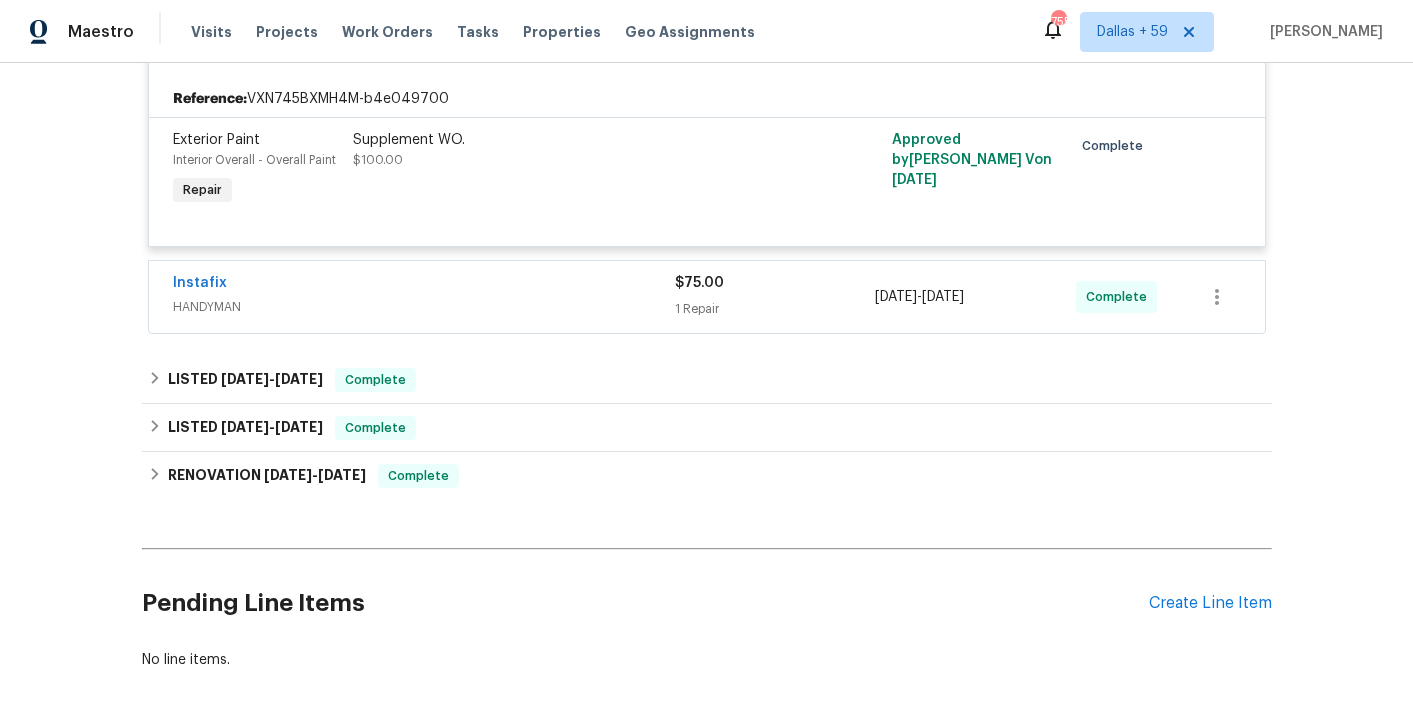 click on "Instafix" at bounding box center [424, 285] 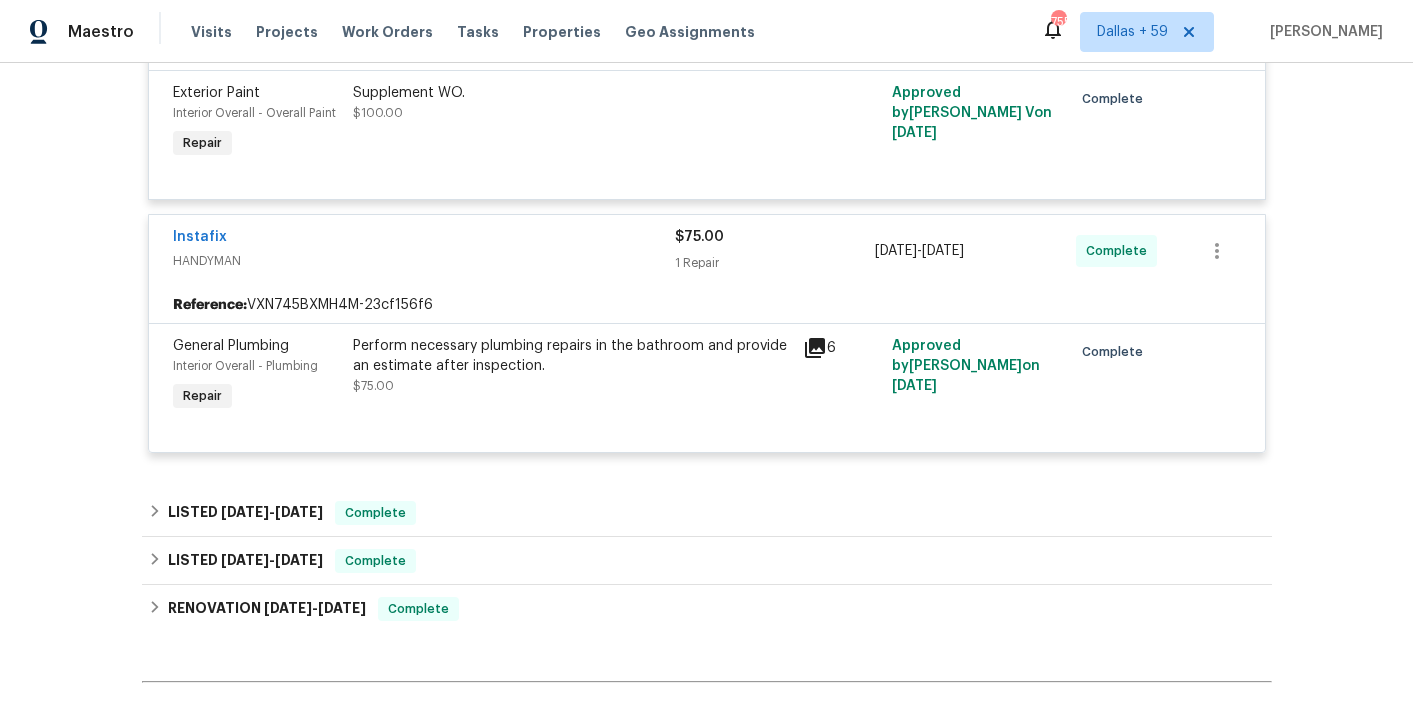 scroll, scrollTop: 754, scrollLeft: 0, axis: vertical 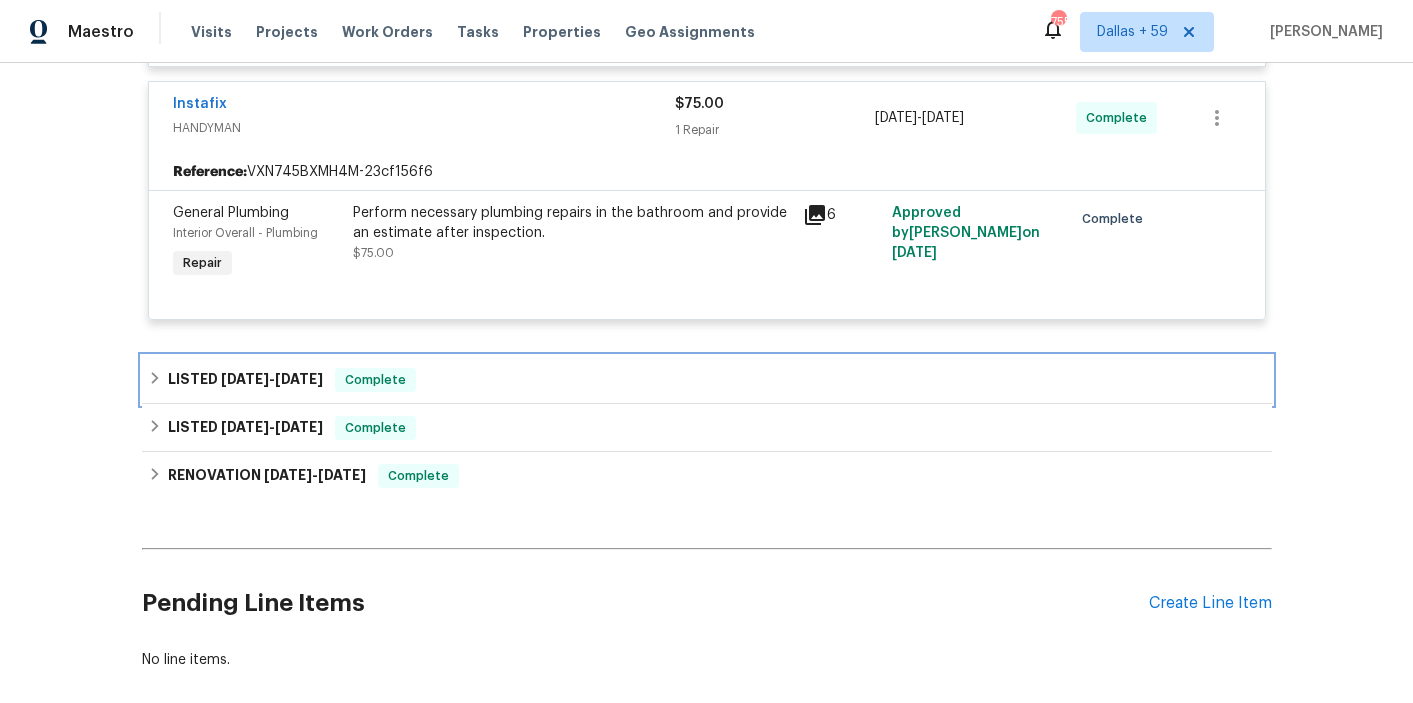 click on "LISTED   [DATE]  -  [DATE] Complete" at bounding box center (707, 380) 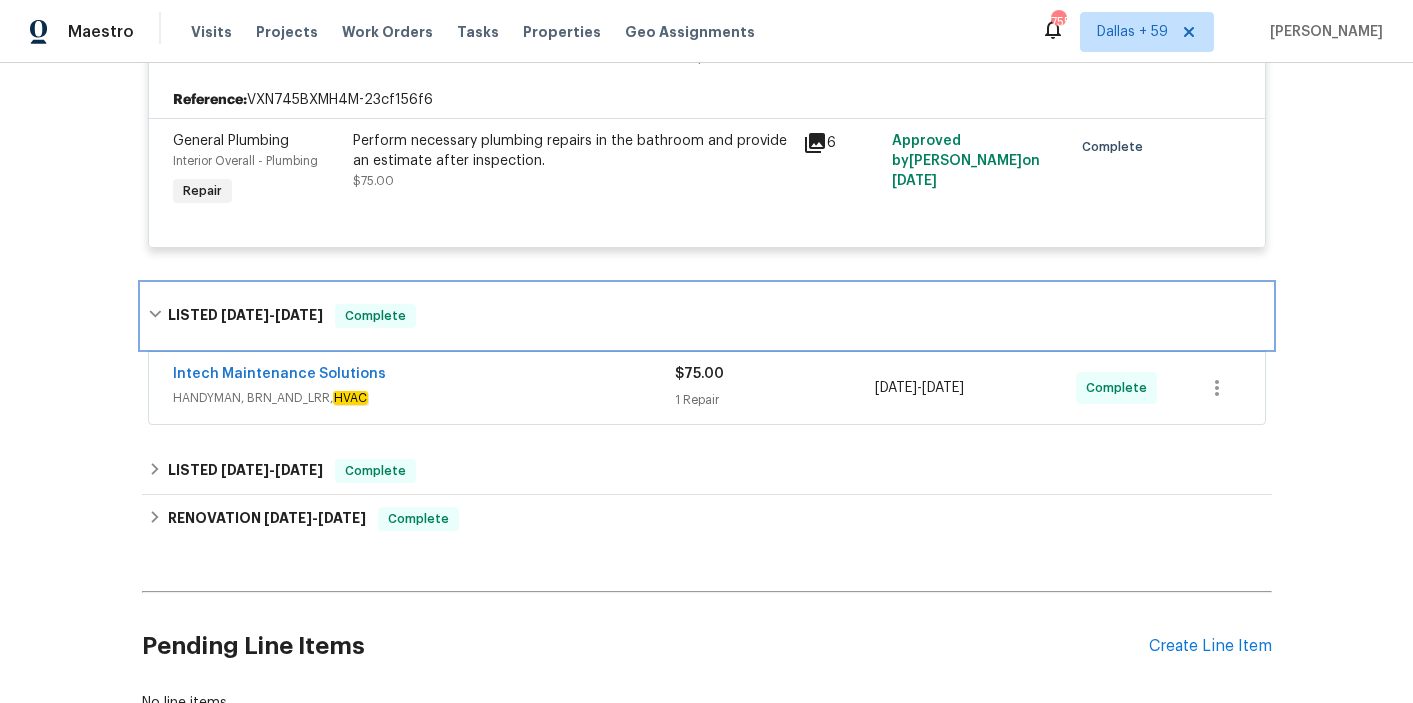 scroll, scrollTop: 983, scrollLeft: 0, axis: vertical 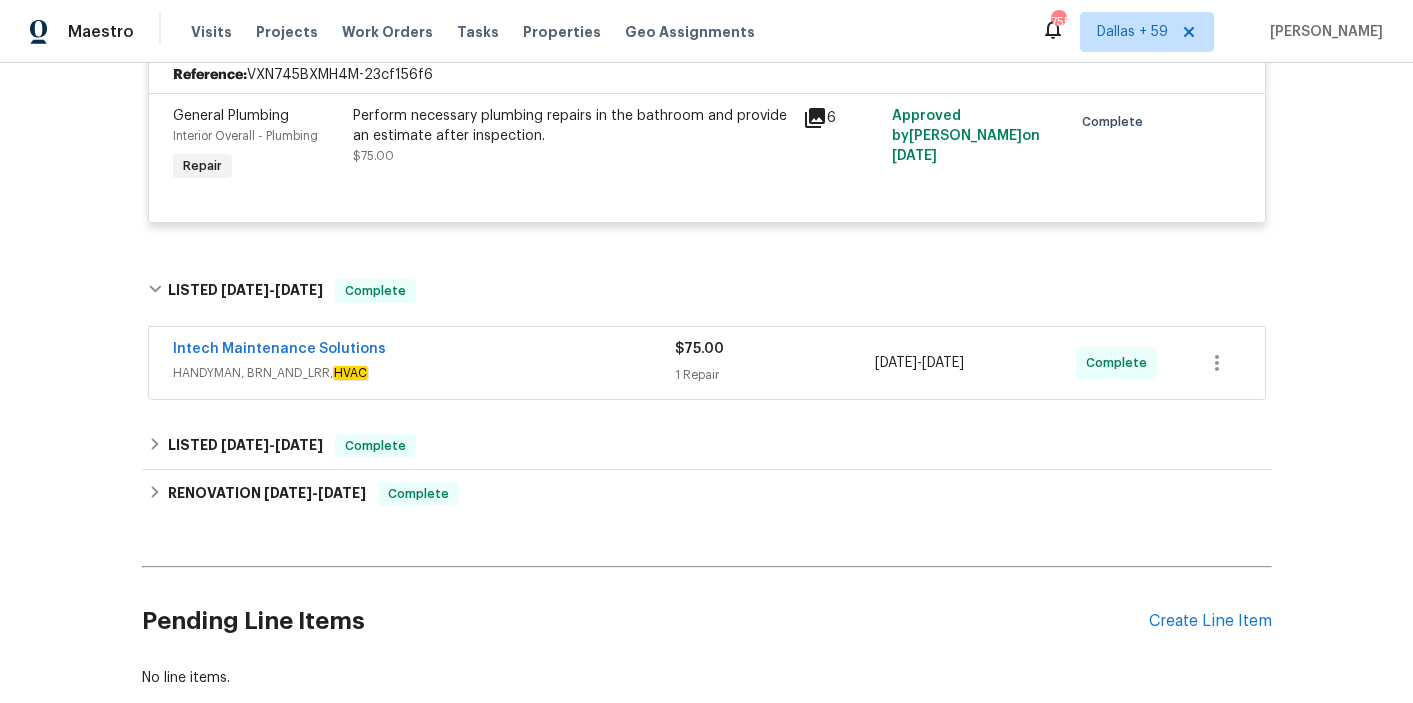 click on "HANDYMAN, BRN_AND_LRR,  HVAC" at bounding box center [424, 373] 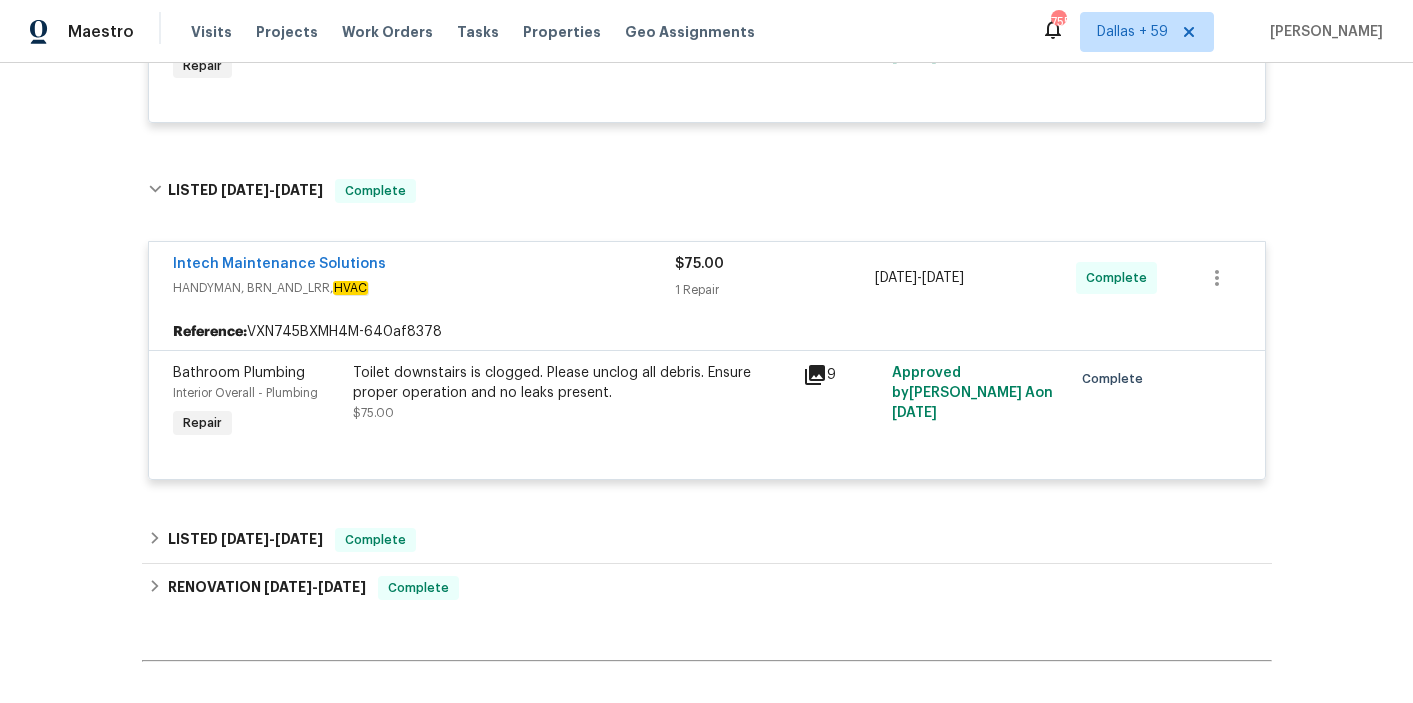scroll, scrollTop: 1135, scrollLeft: 0, axis: vertical 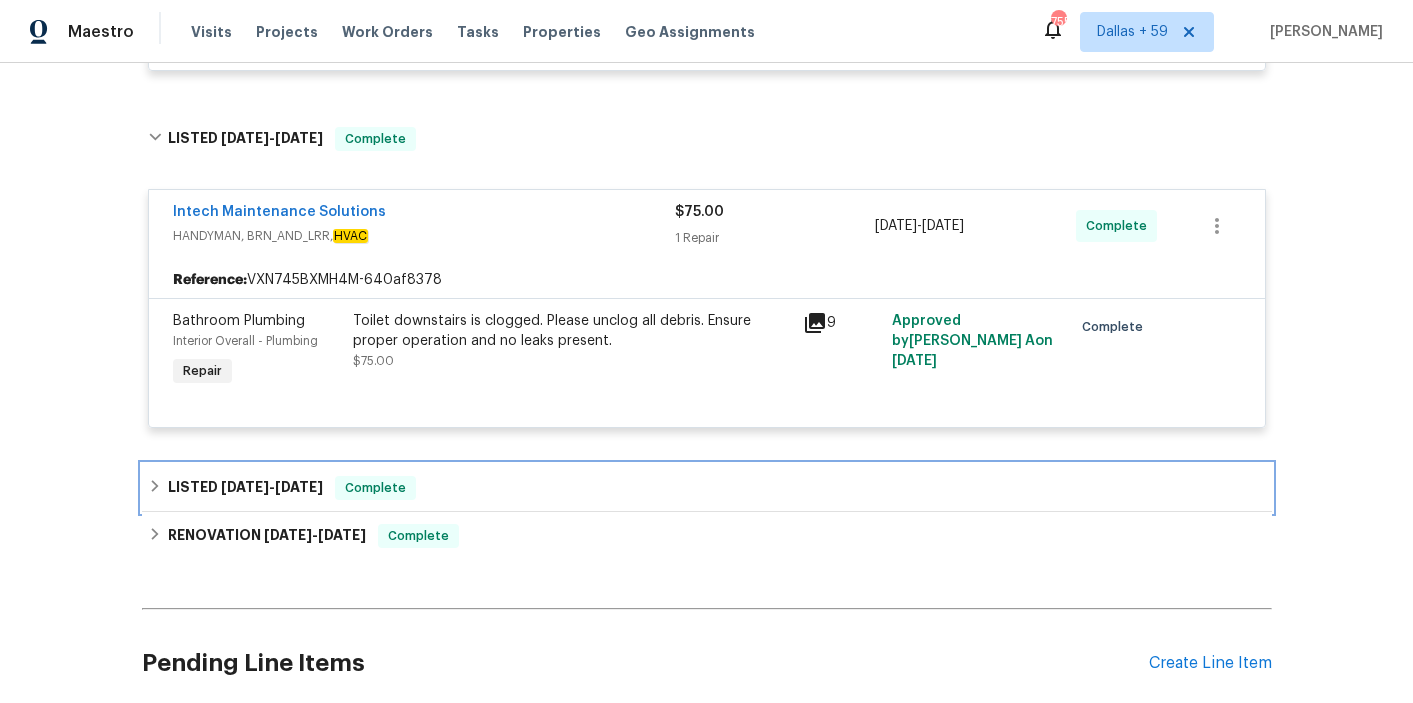click on "LISTED   [DATE]  -  [DATE] Complete" at bounding box center [707, 488] 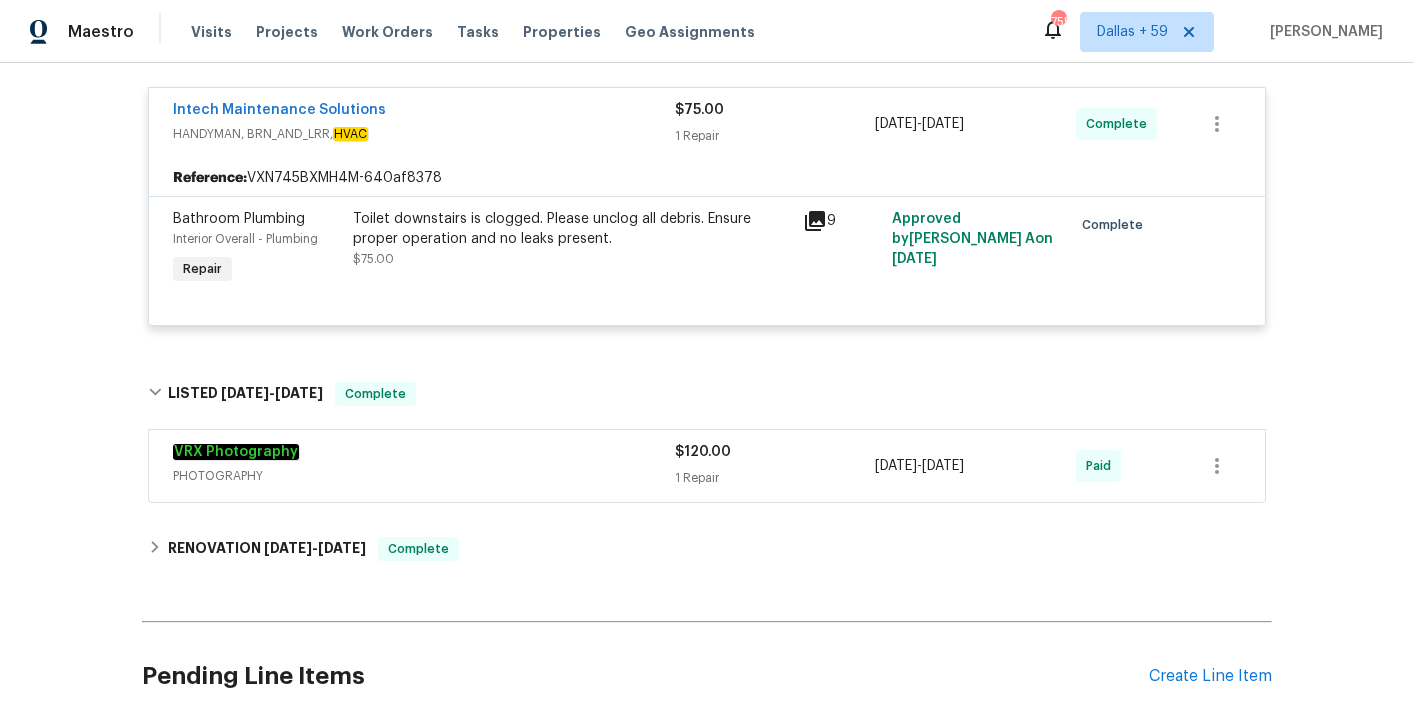 click on "PHOTOGRAPHY" at bounding box center (424, 476) 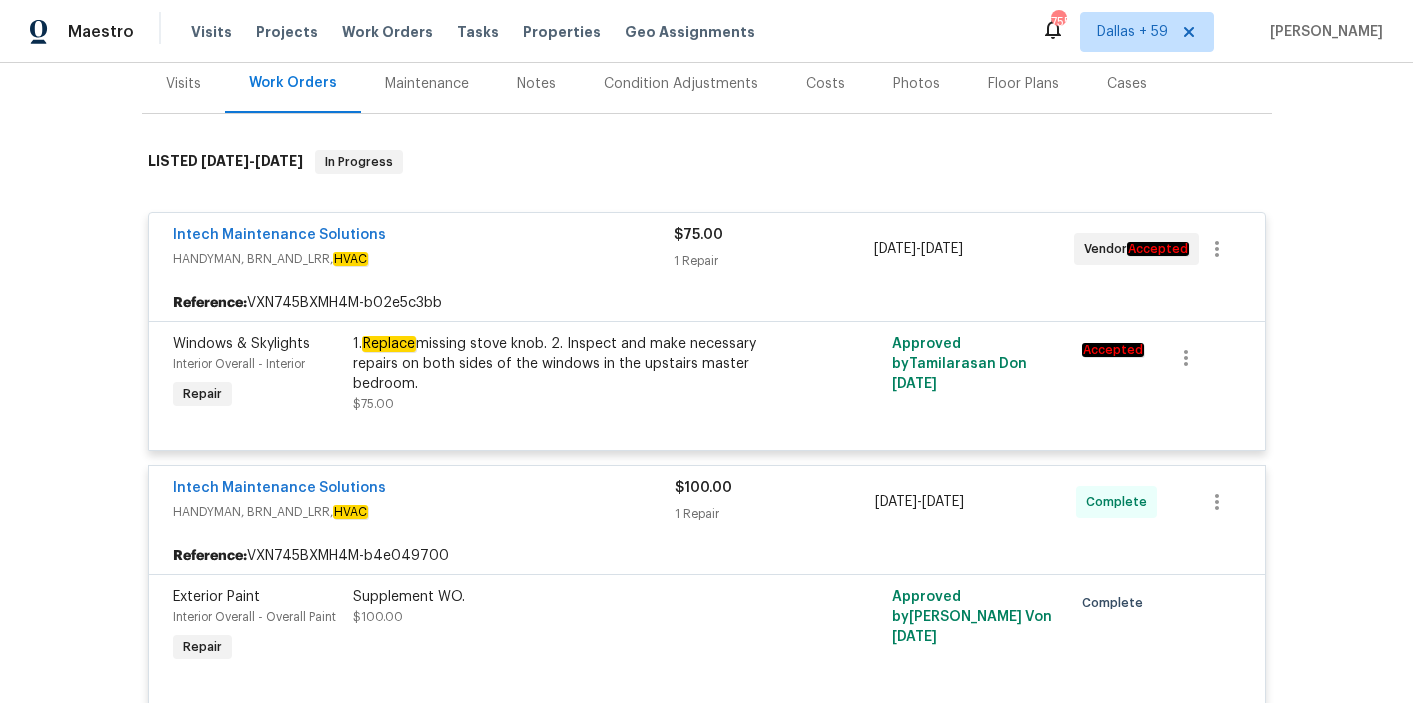 scroll, scrollTop: 11, scrollLeft: 0, axis: vertical 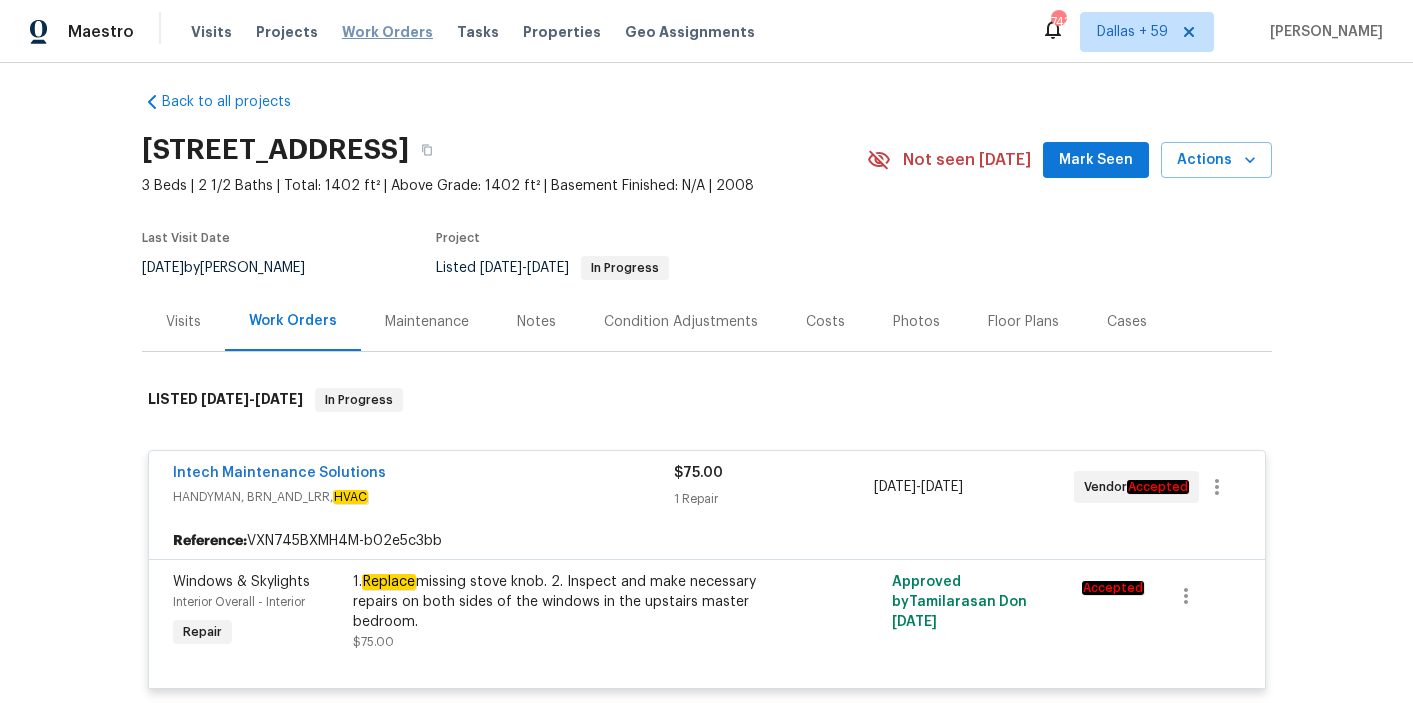 click on "Work Orders" at bounding box center [387, 32] 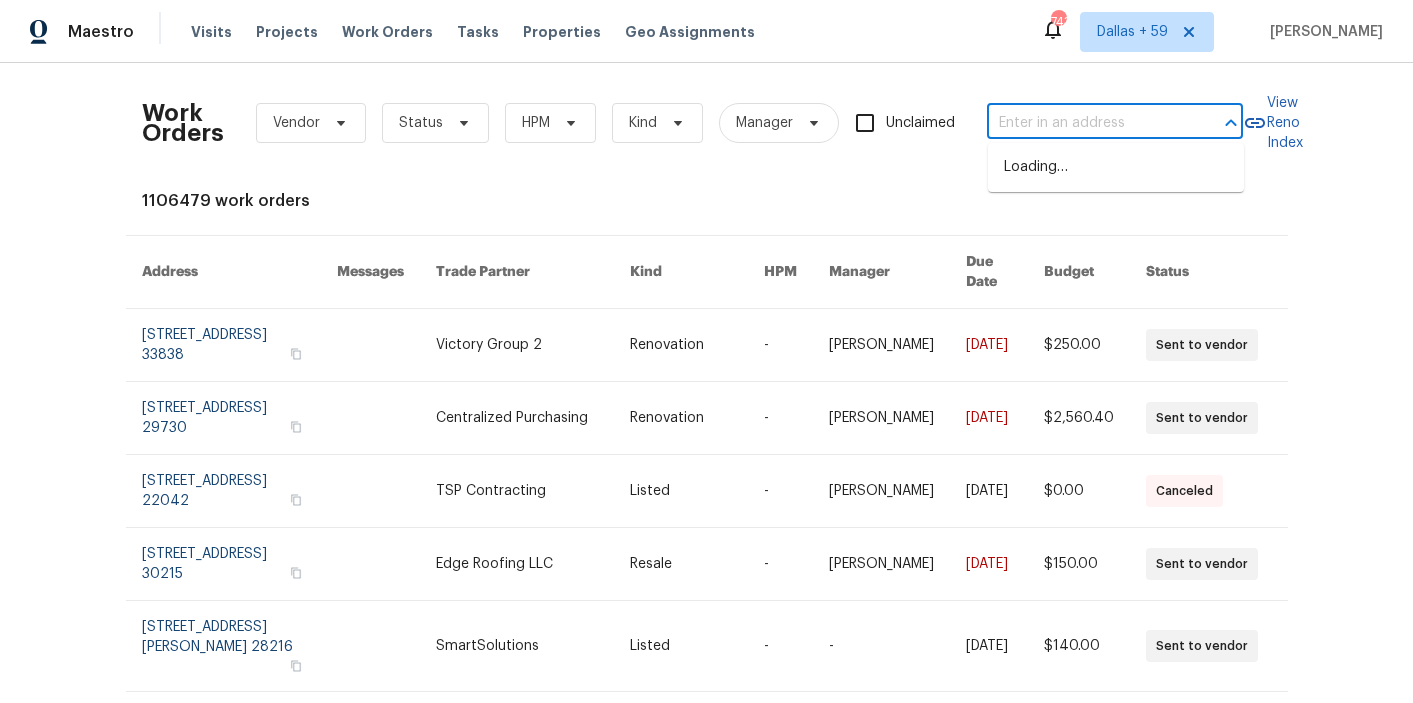 click at bounding box center [1087, 123] 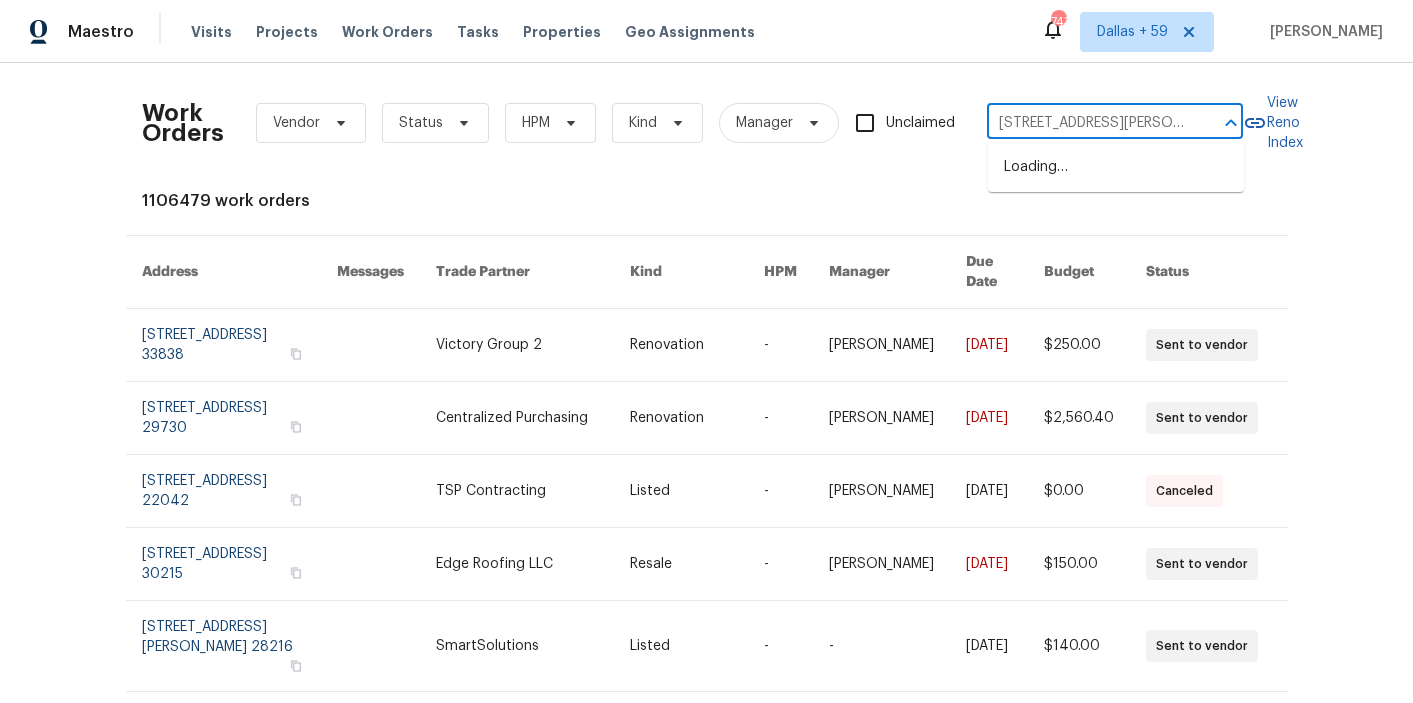 scroll, scrollTop: 0, scrollLeft: 32, axis: horizontal 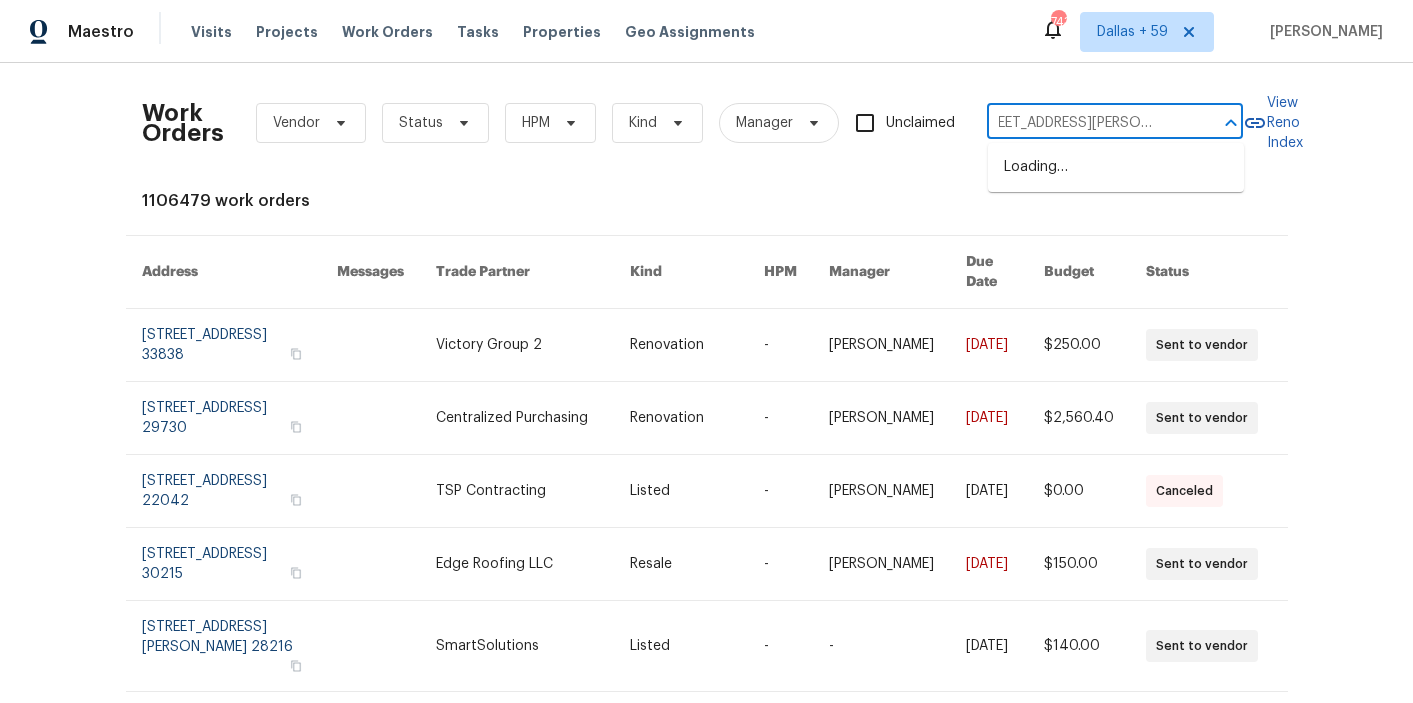 type on "[STREET_ADDRESS][PERSON_NAME][PERSON_NAME]" 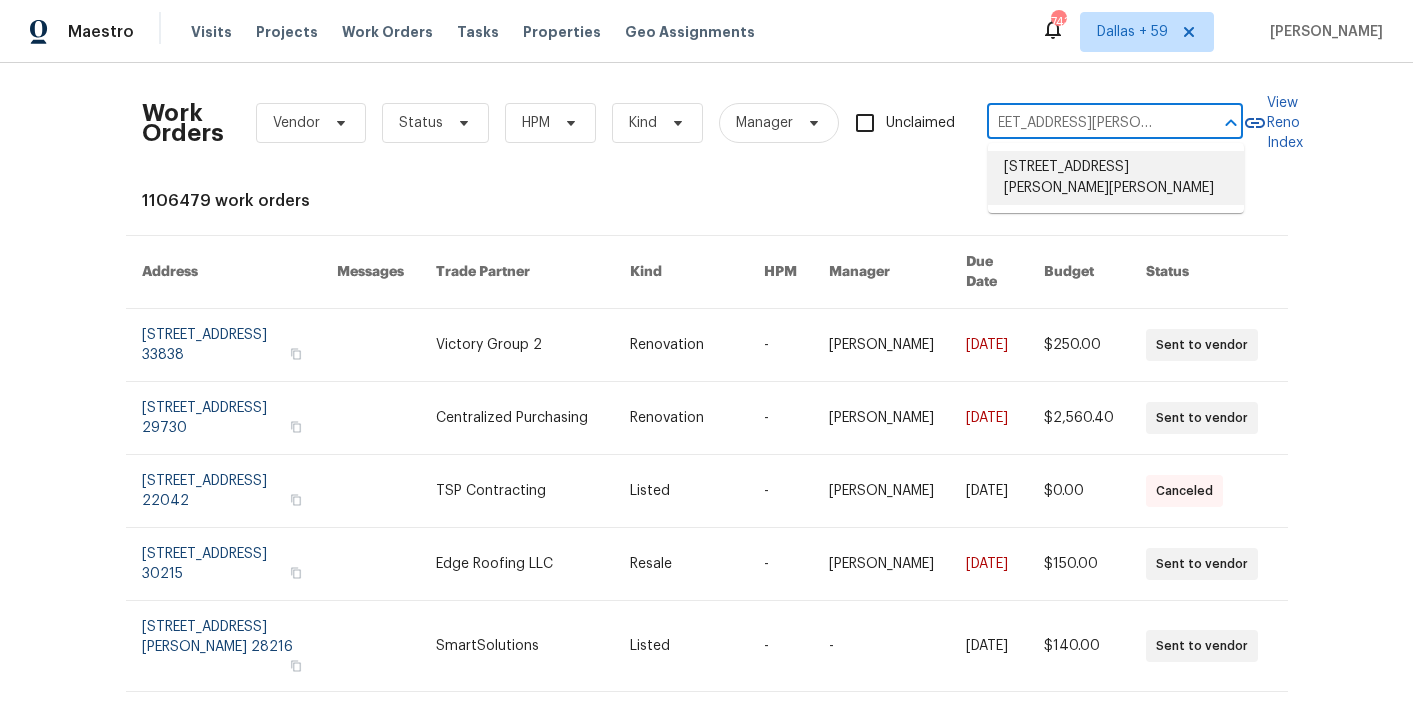 click on "[STREET_ADDRESS][PERSON_NAME][PERSON_NAME]" at bounding box center [1116, 178] 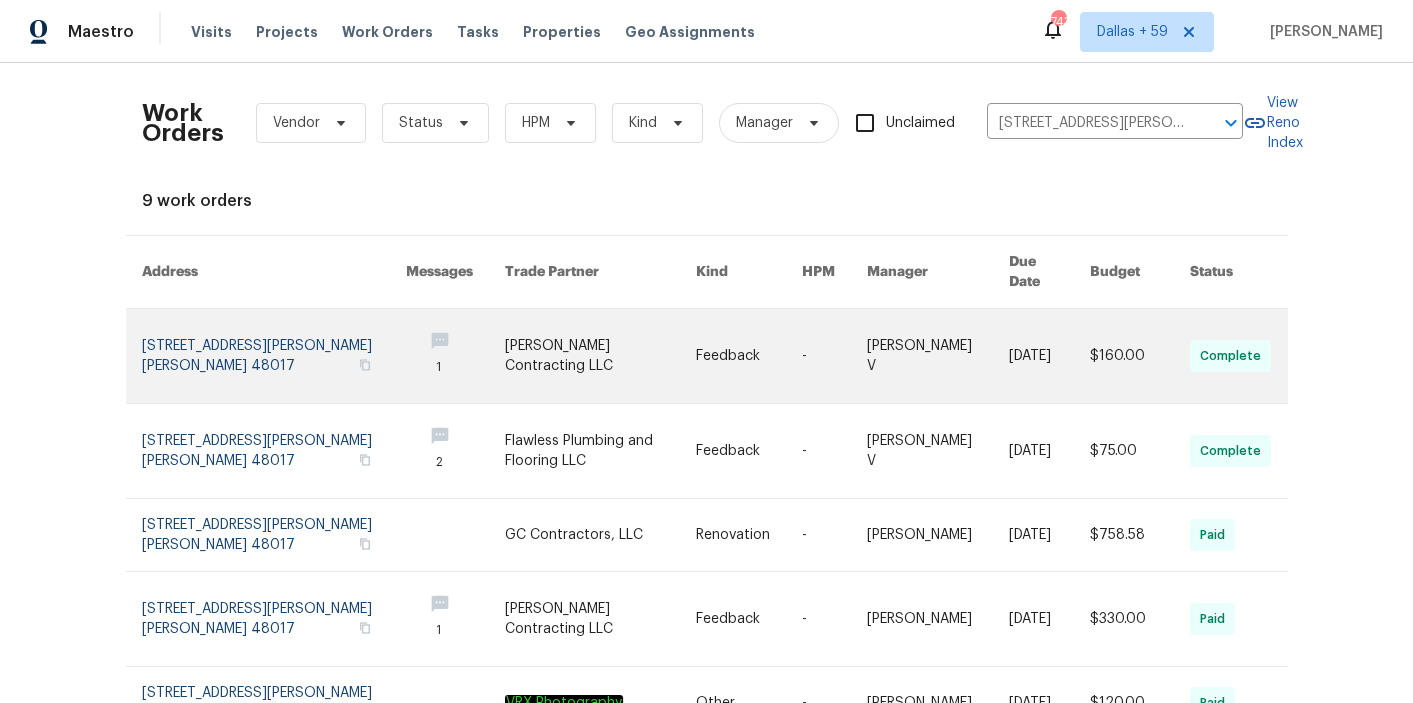 click at bounding box center (600, 356) 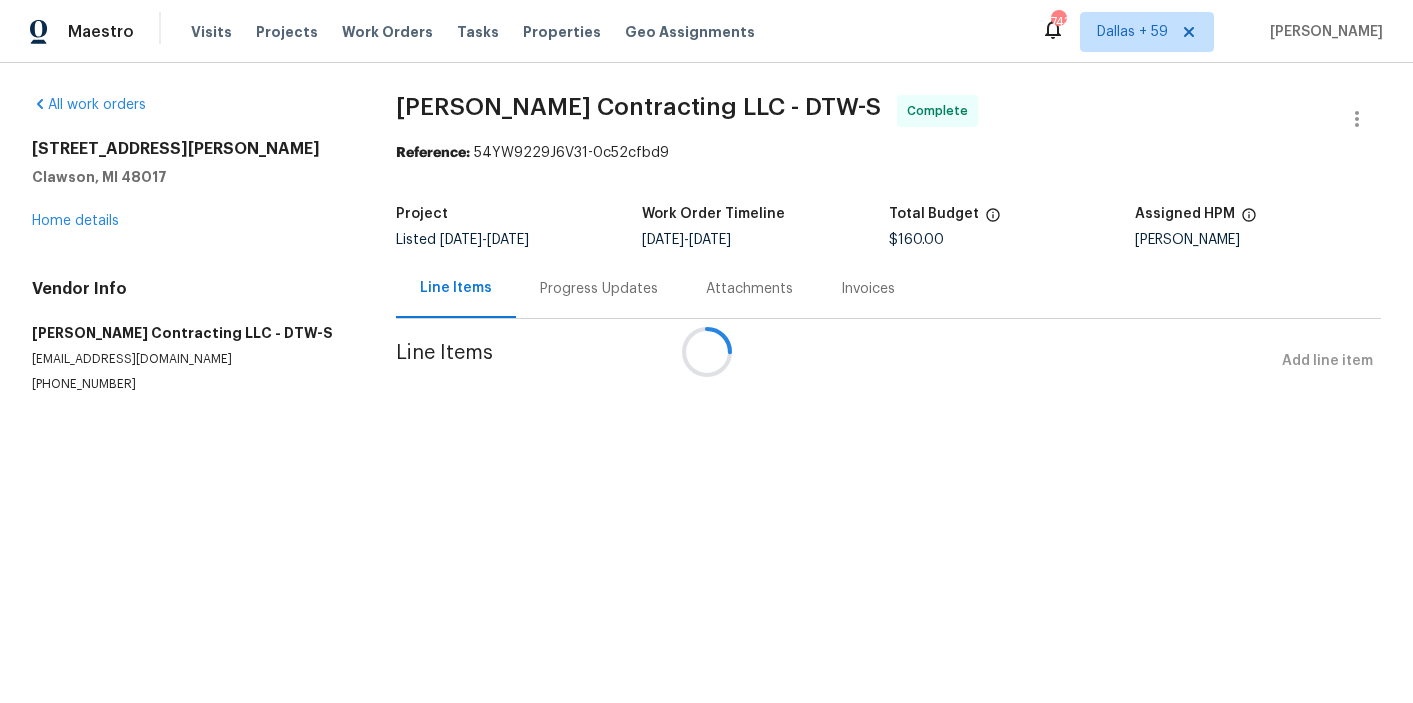 click at bounding box center (706, 351) 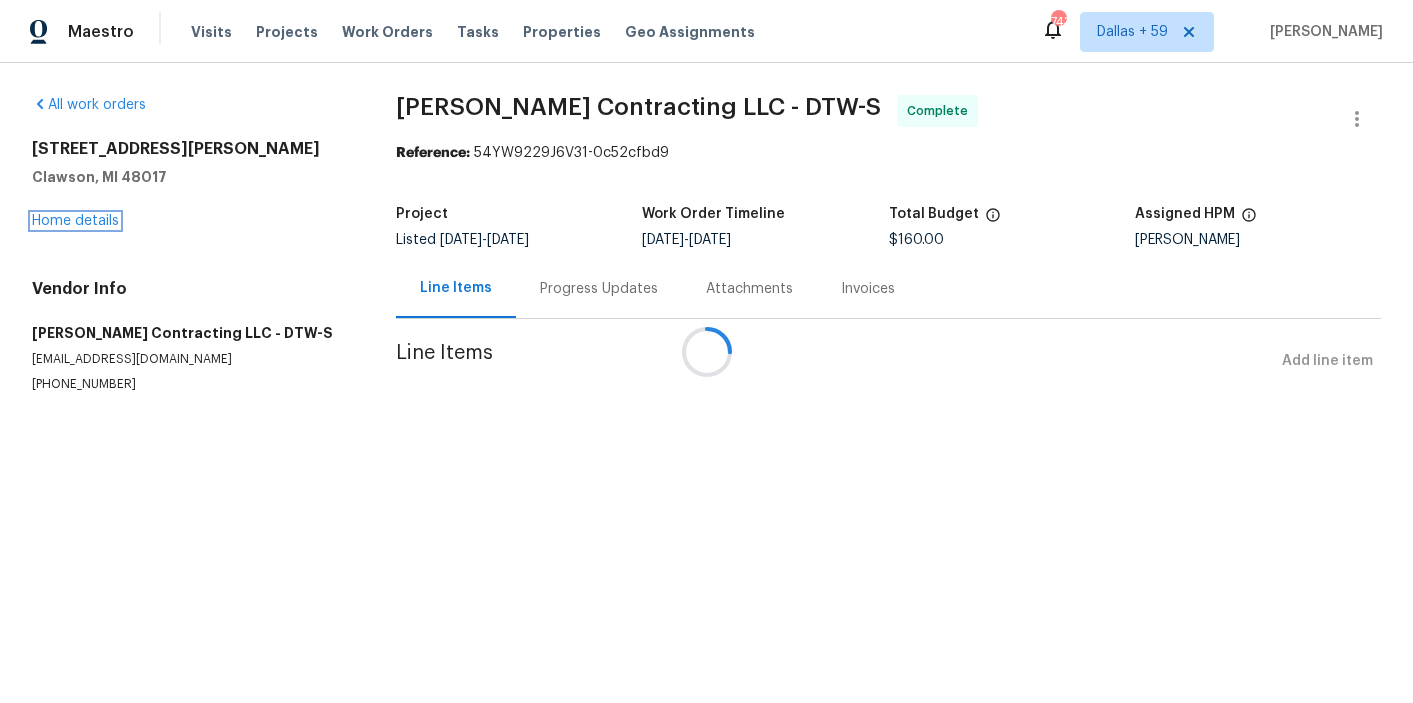 click on "Home details" at bounding box center [75, 221] 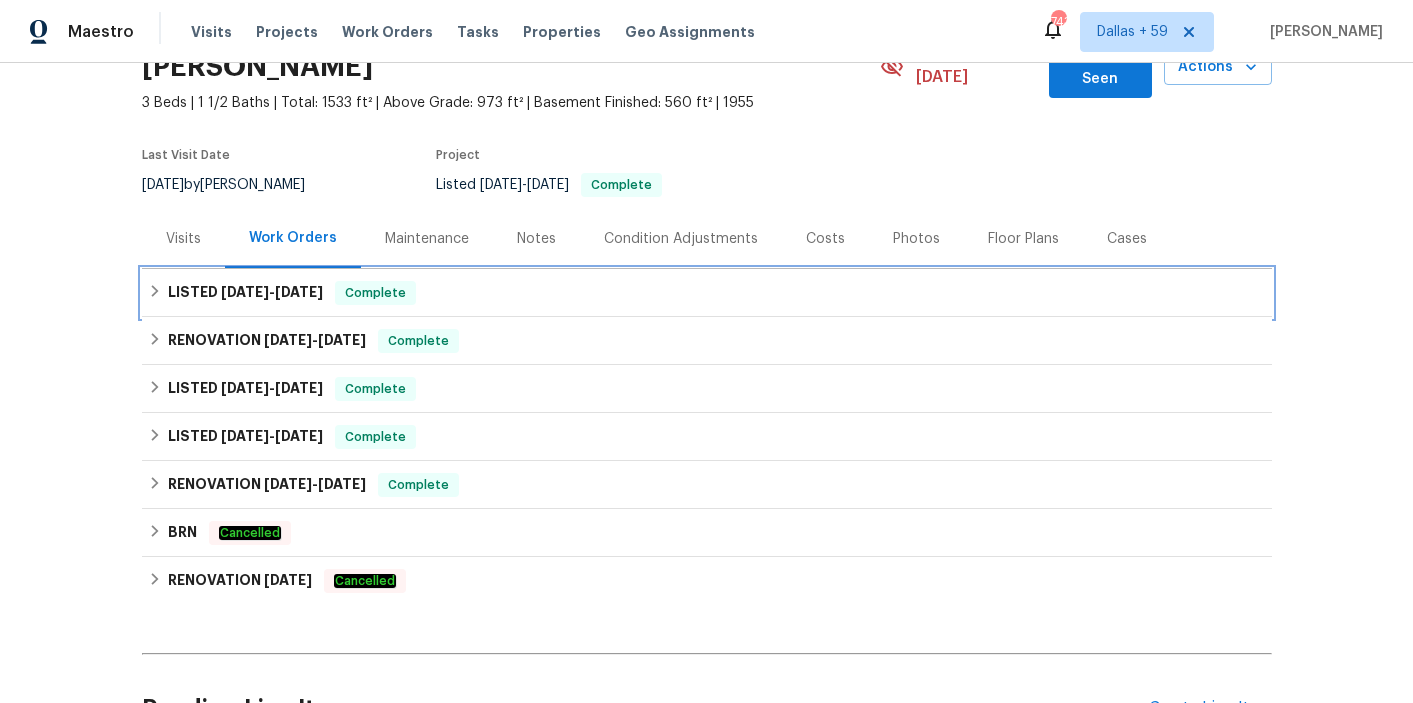 click on "LISTED   [DATE]  -  [DATE] Complete" at bounding box center [707, 293] 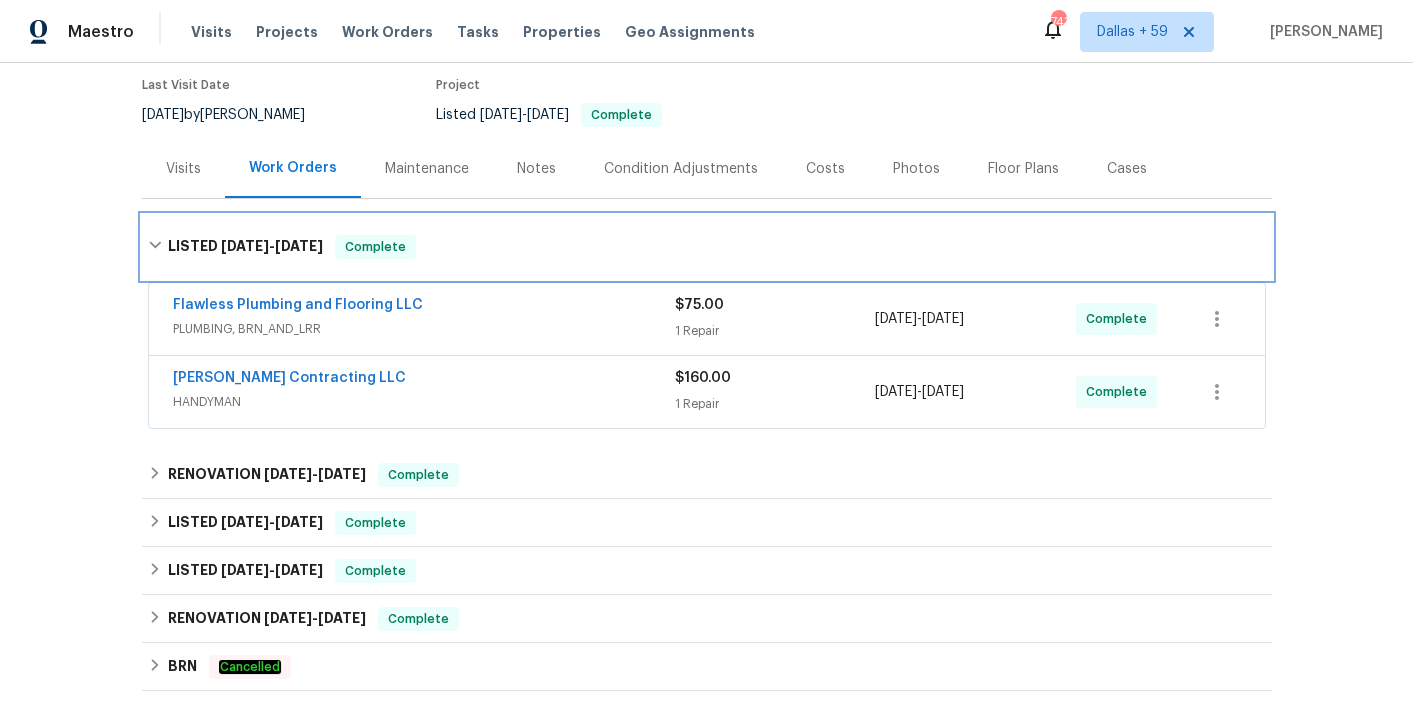 scroll, scrollTop: 237, scrollLeft: 0, axis: vertical 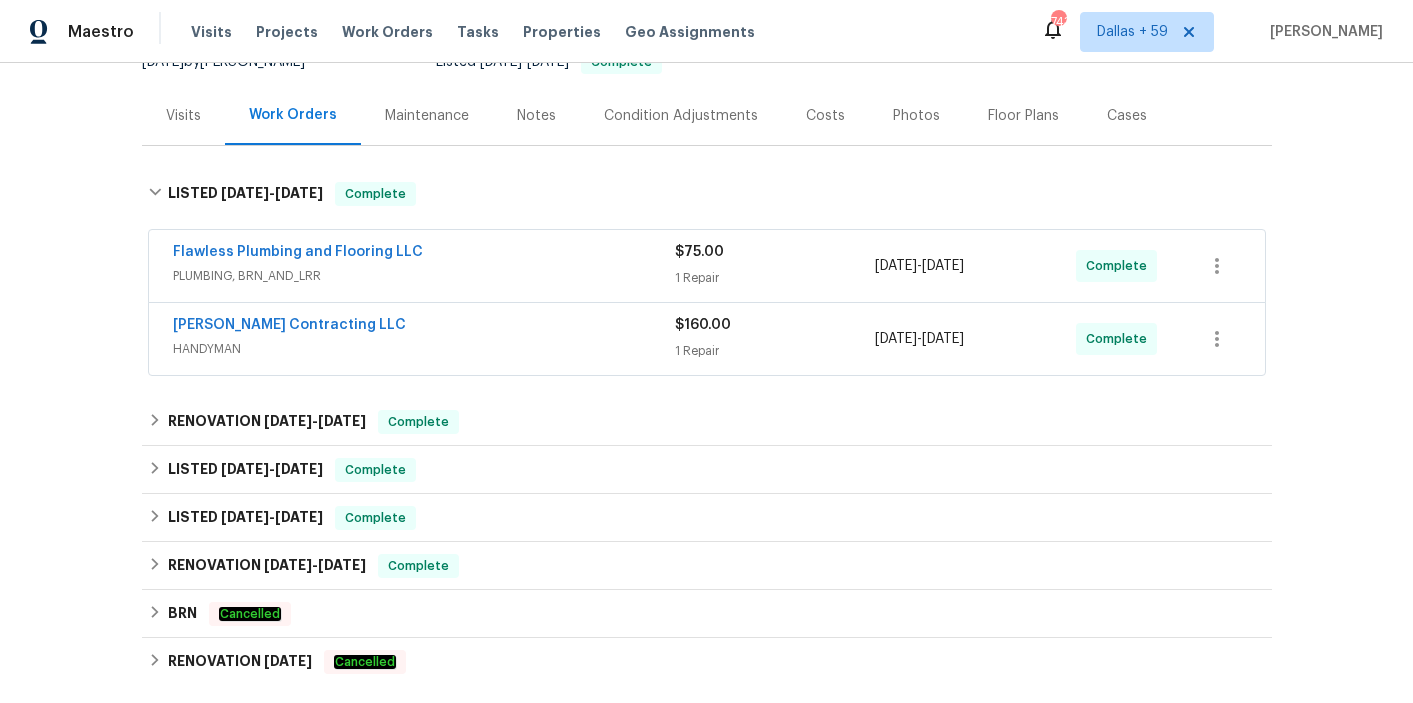click on "[PERSON_NAME] Contracting LLC" at bounding box center [424, 327] 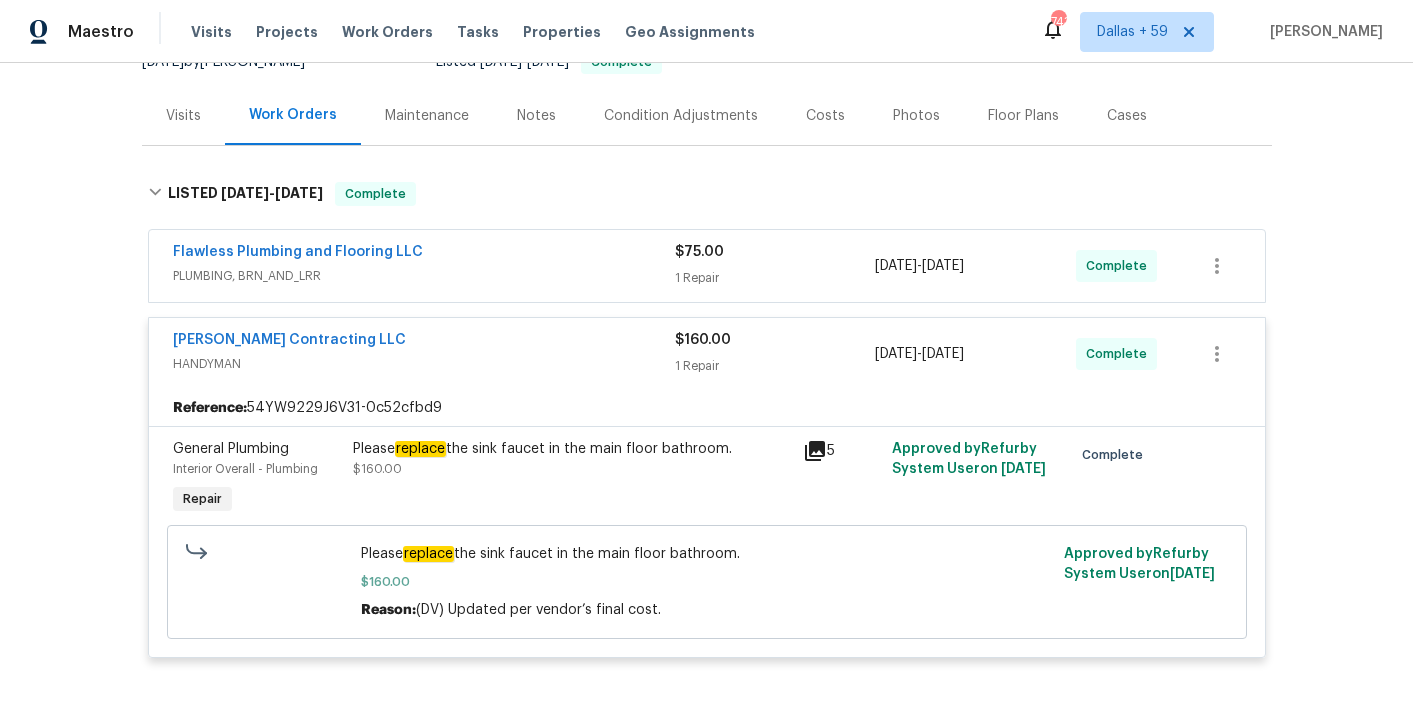 click on "PLUMBING, BRN_AND_LRR" at bounding box center (424, 276) 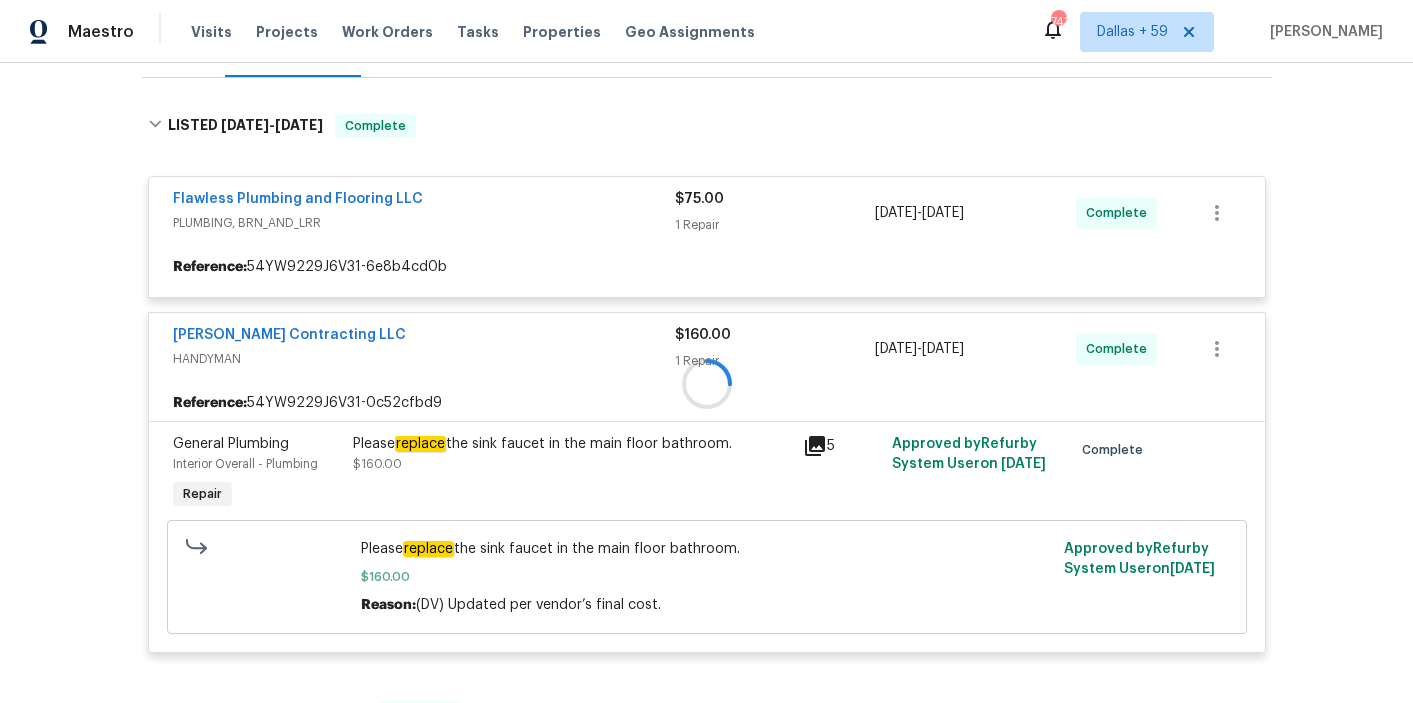 scroll, scrollTop: 306, scrollLeft: 0, axis: vertical 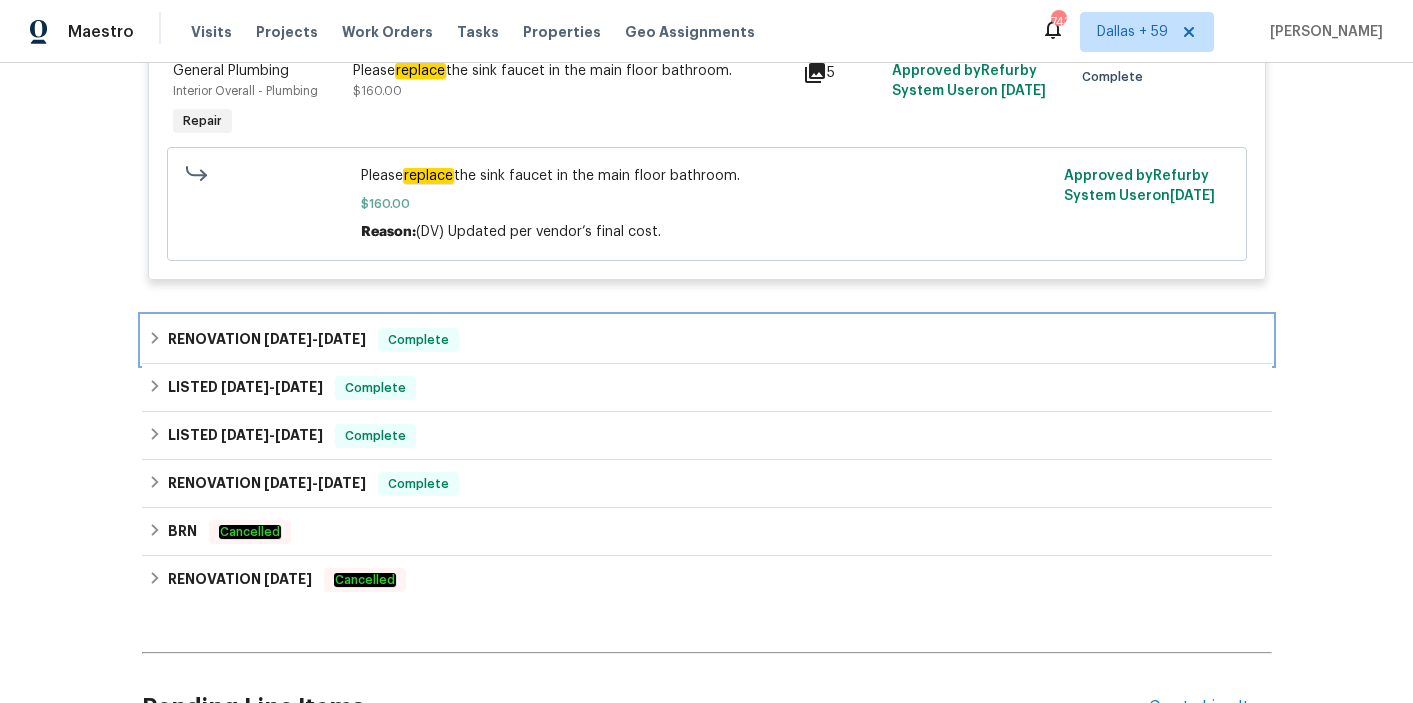 click on "RENOVATION   [DATE]  -  [DATE] Complete" at bounding box center (707, 340) 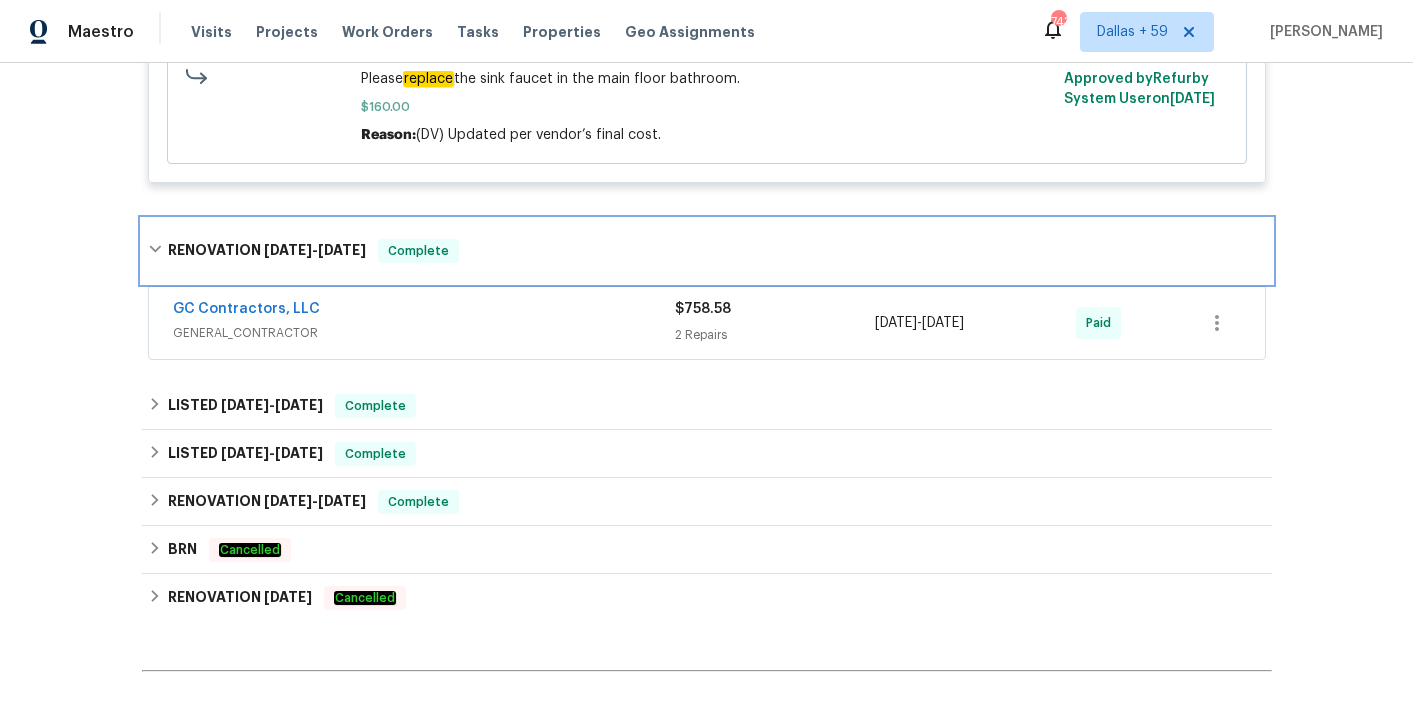 scroll, scrollTop: 987, scrollLeft: 0, axis: vertical 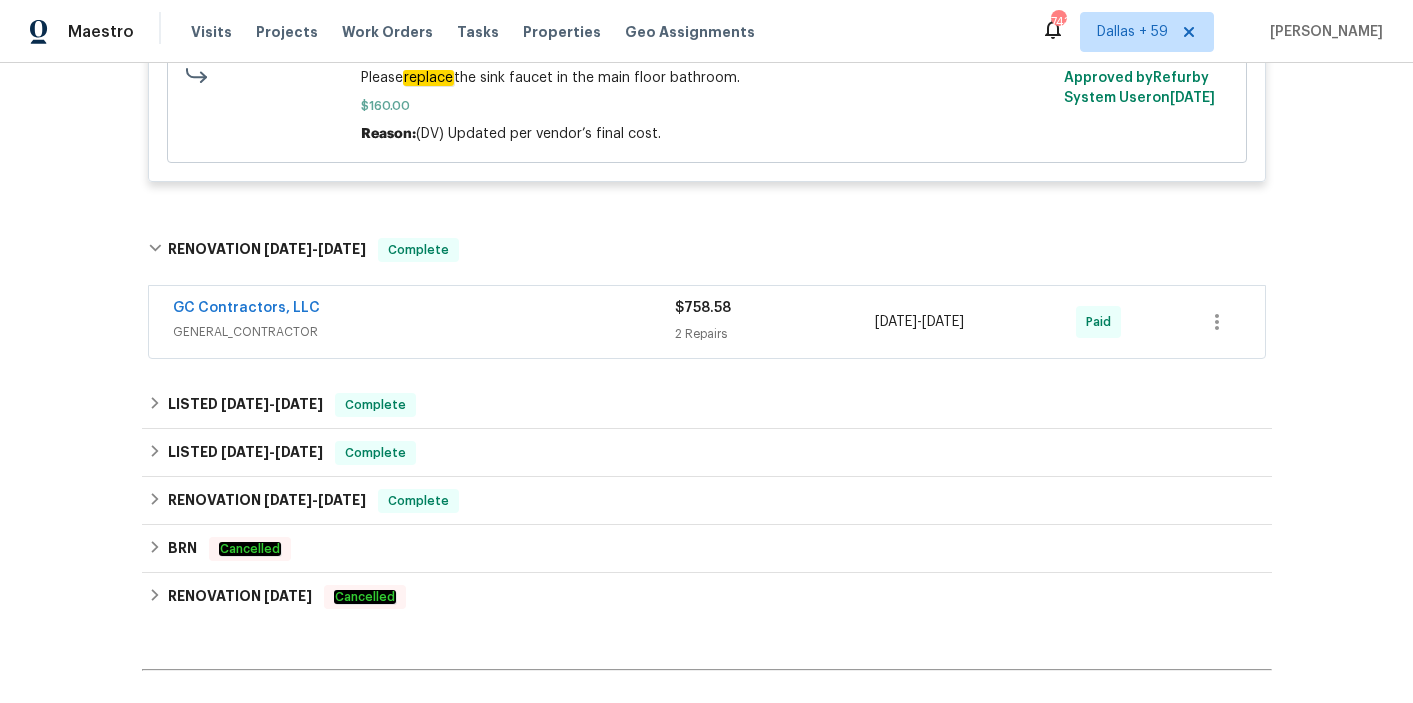 click on "GENERAL_CONTRACTOR" at bounding box center [424, 332] 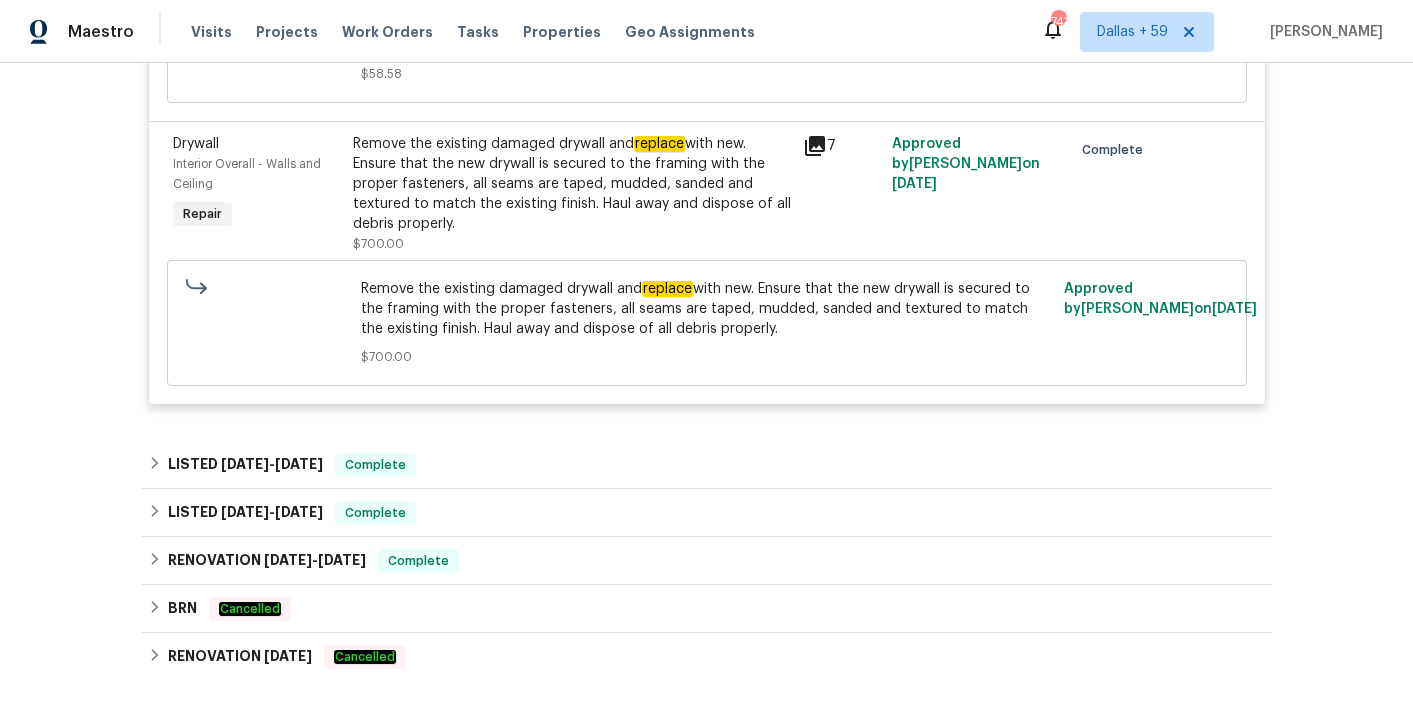 scroll, scrollTop: 1540, scrollLeft: 0, axis: vertical 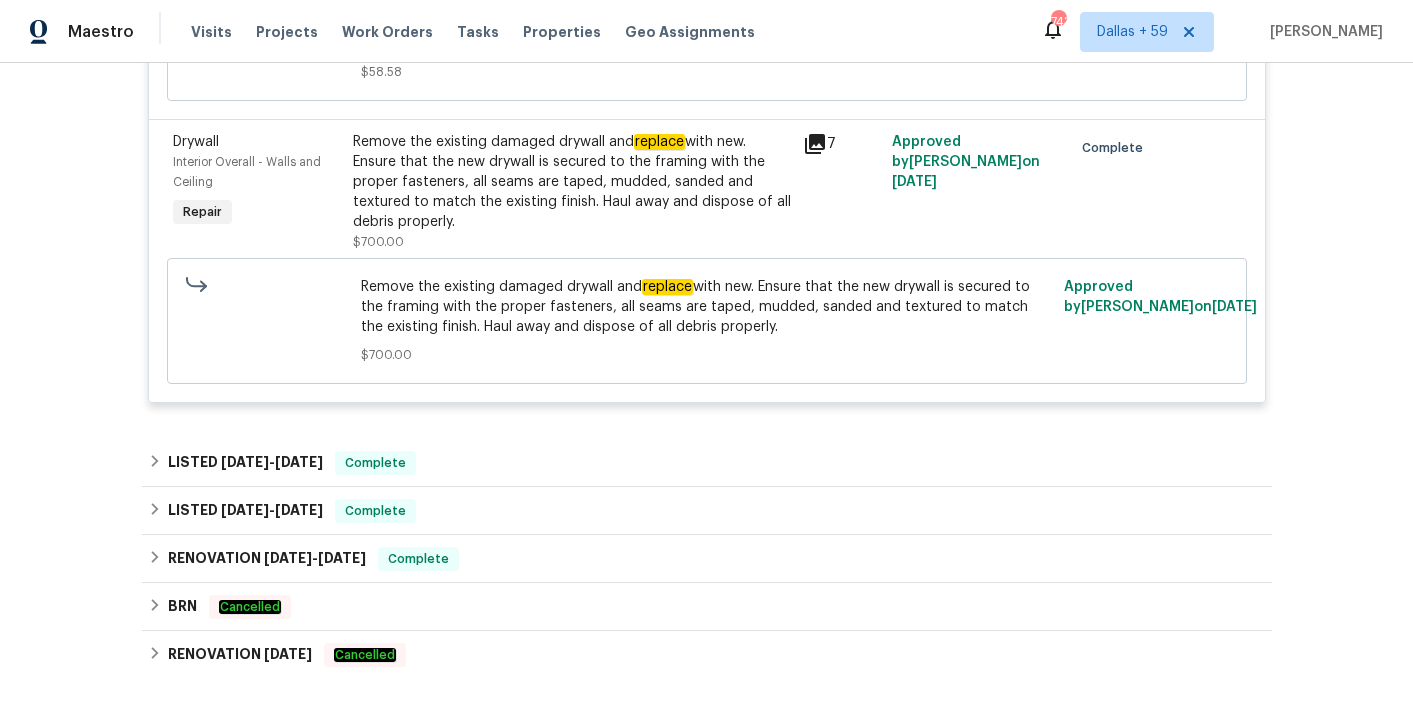 click on "Back to all projects [STREET_ADDRESS][PERSON_NAME] 3 Beds | 1 1/2 Baths | Total: 1533 ft² | Above Grade: 973 ft² | Basement Finished: 560 ft² | 1955 Not seen [DATE] Mark Seen Actions Last Visit Date [DATE]  by  [PERSON_NAME]   Project Listed   [DATE]  -  [DATE] Complete Visits Work Orders Maintenance Notes Condition Adjustments Costs Photos Floor Plans Cases LISTED   [DATE]  -  [DATE] Complete Flawless Plumbing and Flooring LLC PLUMBING, BRN_AND_LRR $75.00 1 Repair [DATE]  -  [DATE] Complete Reference:  54YW9229J6V31-6e8b4cd0b Bathroom Plumbing Bathroom - Plumbing Repair Received feedback that there is no cold  water  in the main floor bathroom. Please inspect and repair as intended. $75.00   1 Approved by  [PERSON_NAME] V  on   [DATE] Complete Received feedback that there is no cold  water  in the main floor bathroom. Please inspect and repair as intended. $75.00 Approved by  [PERSON_NAME] V  on  [DATE] [PERSON_NAME] Contracting LLC HANDYMAN $160.00 1 Repair [DATE]  -  [DATE] Repair" at bounding box center (707, -294) 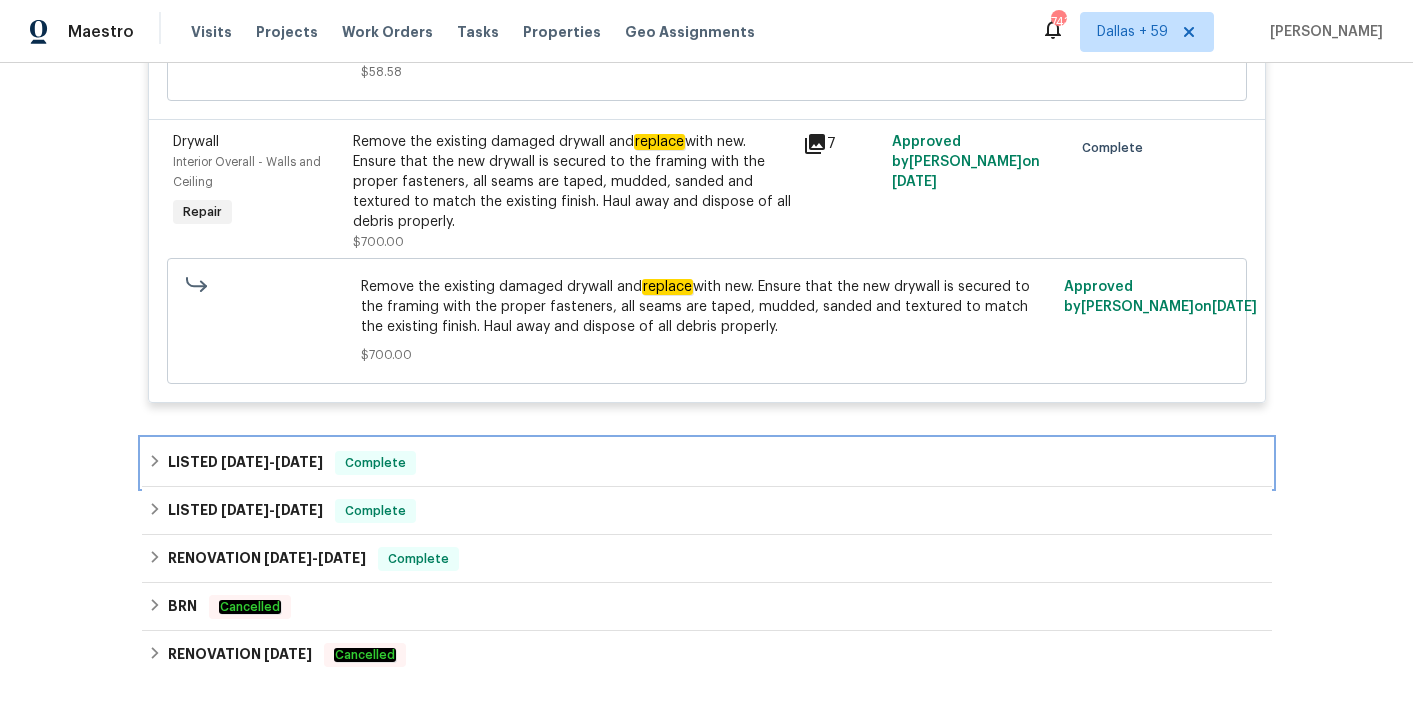 click on "LISTED   [DATE]  -  [DATE] Complete" at bounding box center [707, 463] 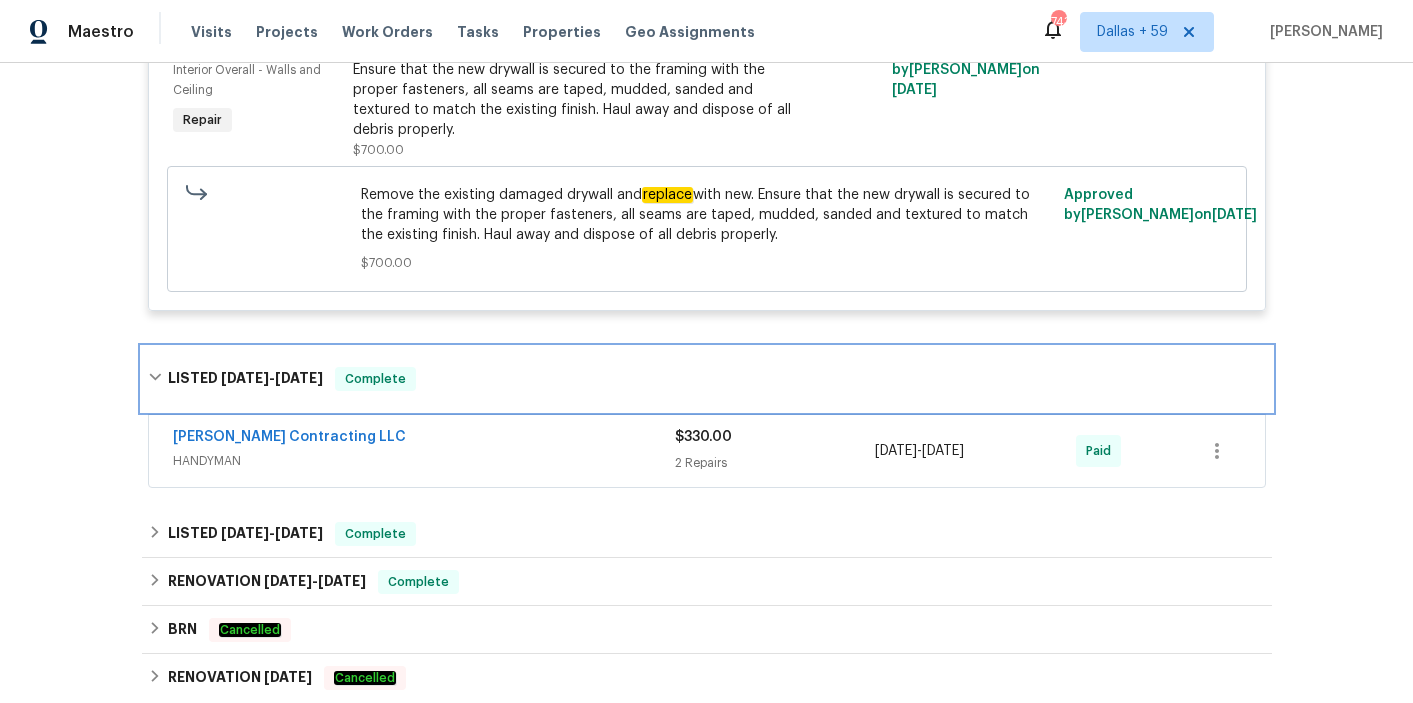 scroll, scrollTop: 1657, scrollLeft: 0, axis: vertical 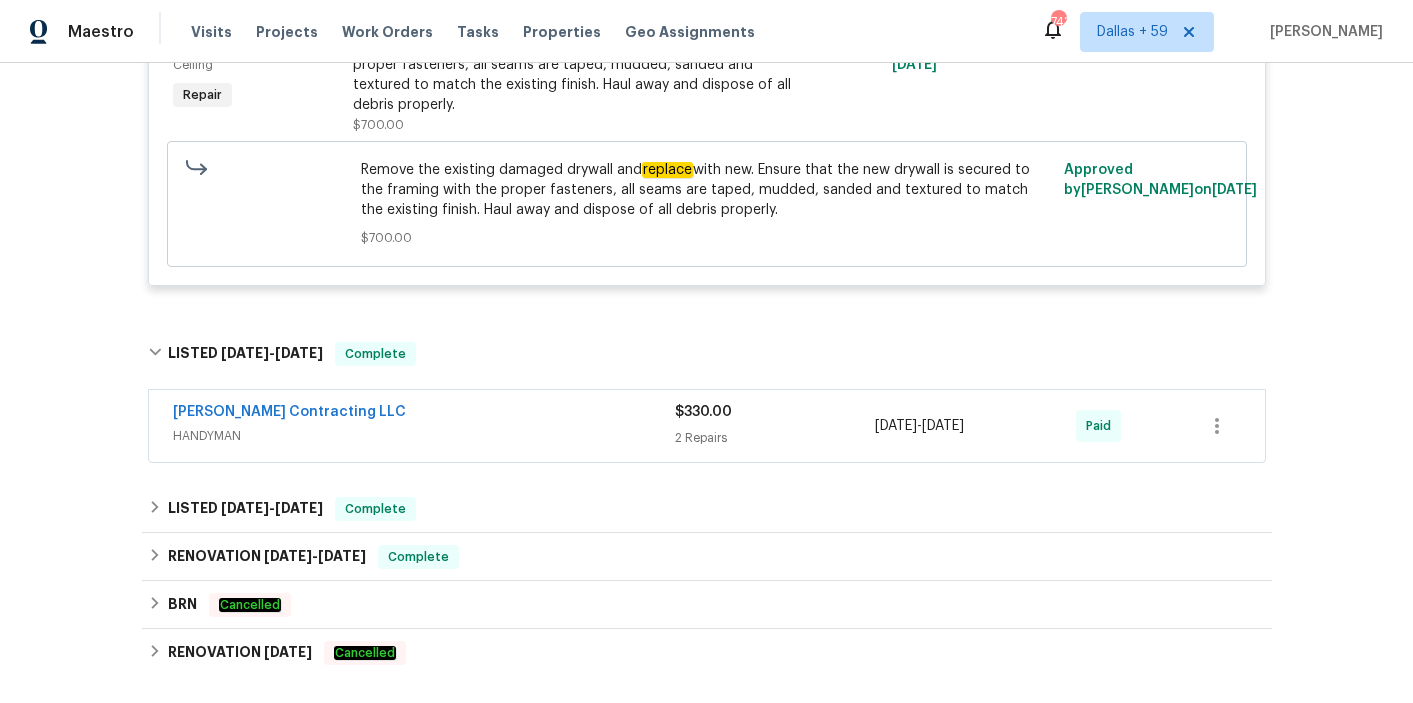 click on "HANDYMAN" at bounding box center (424, 436) 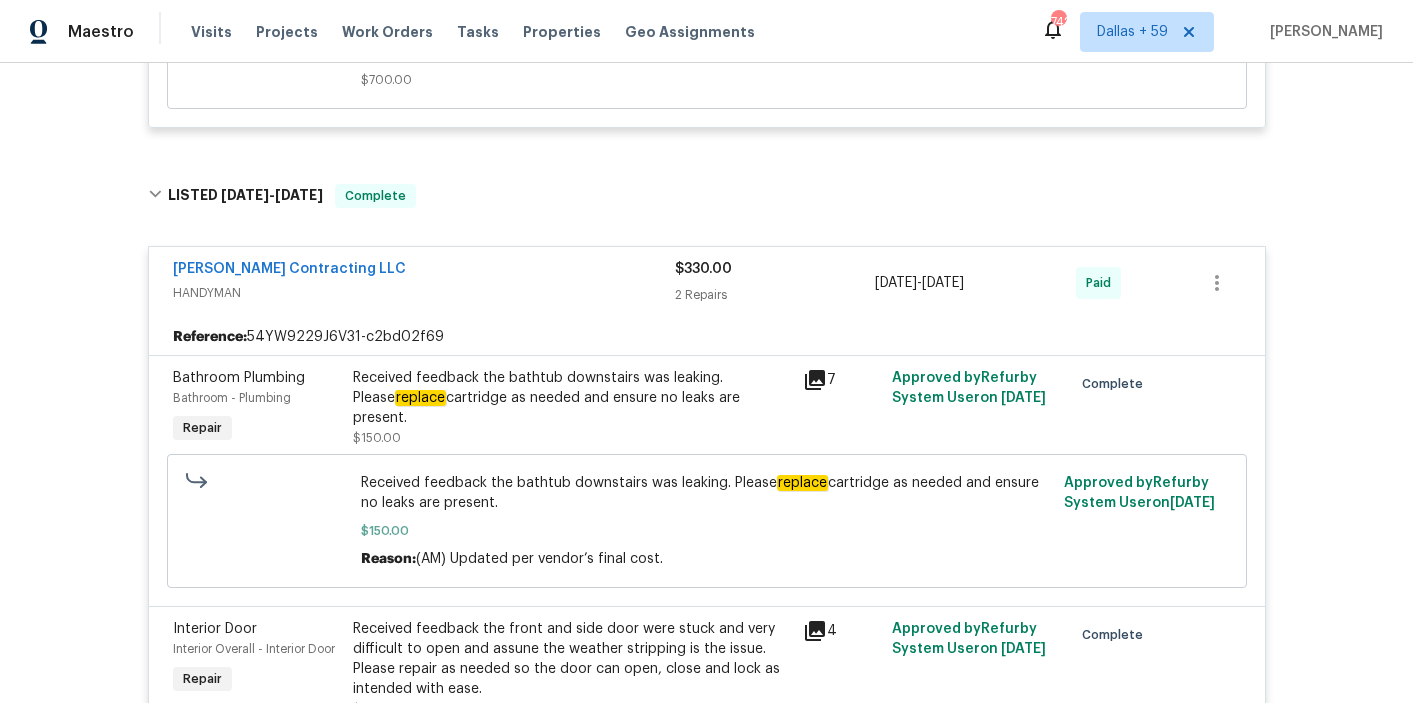 scroll, scrollTop: 1813, scrollLeft: 0, axis: vertical 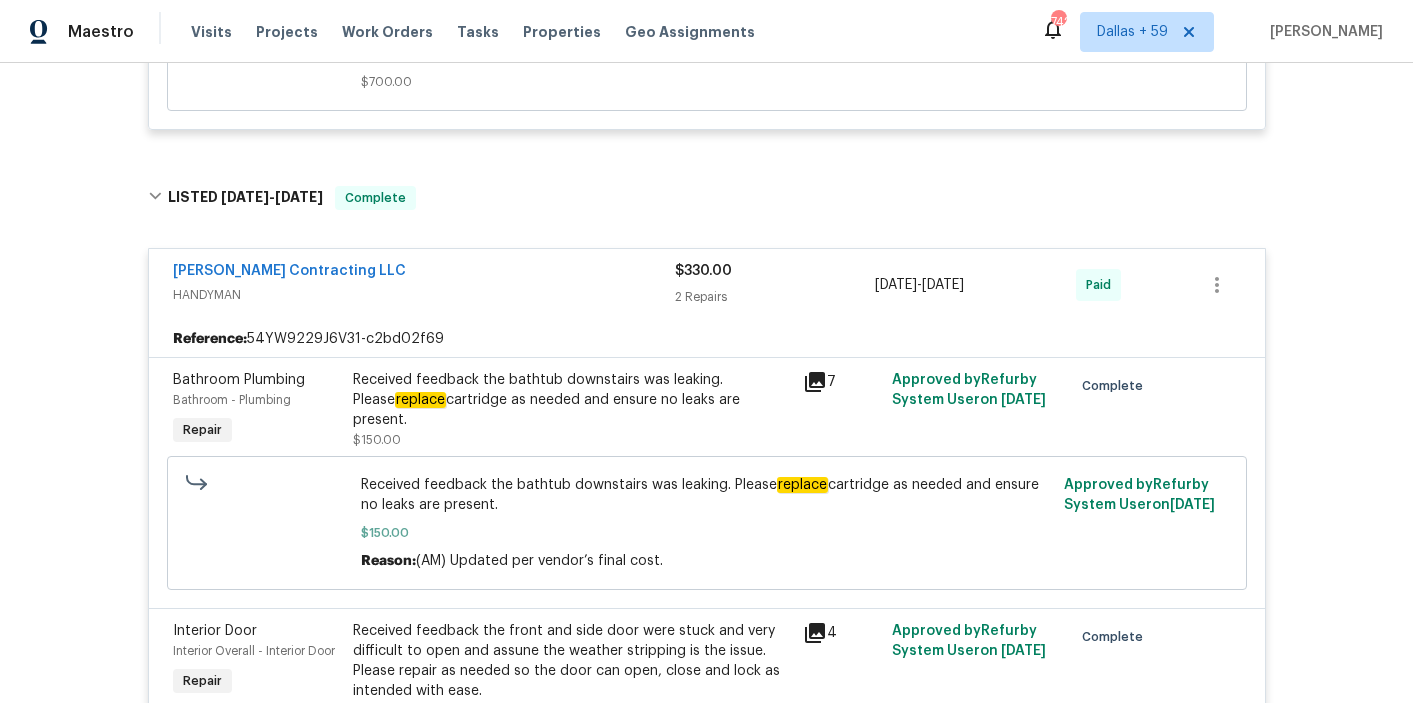 click on "HANDYMAN" at bounding box center (424, 295) 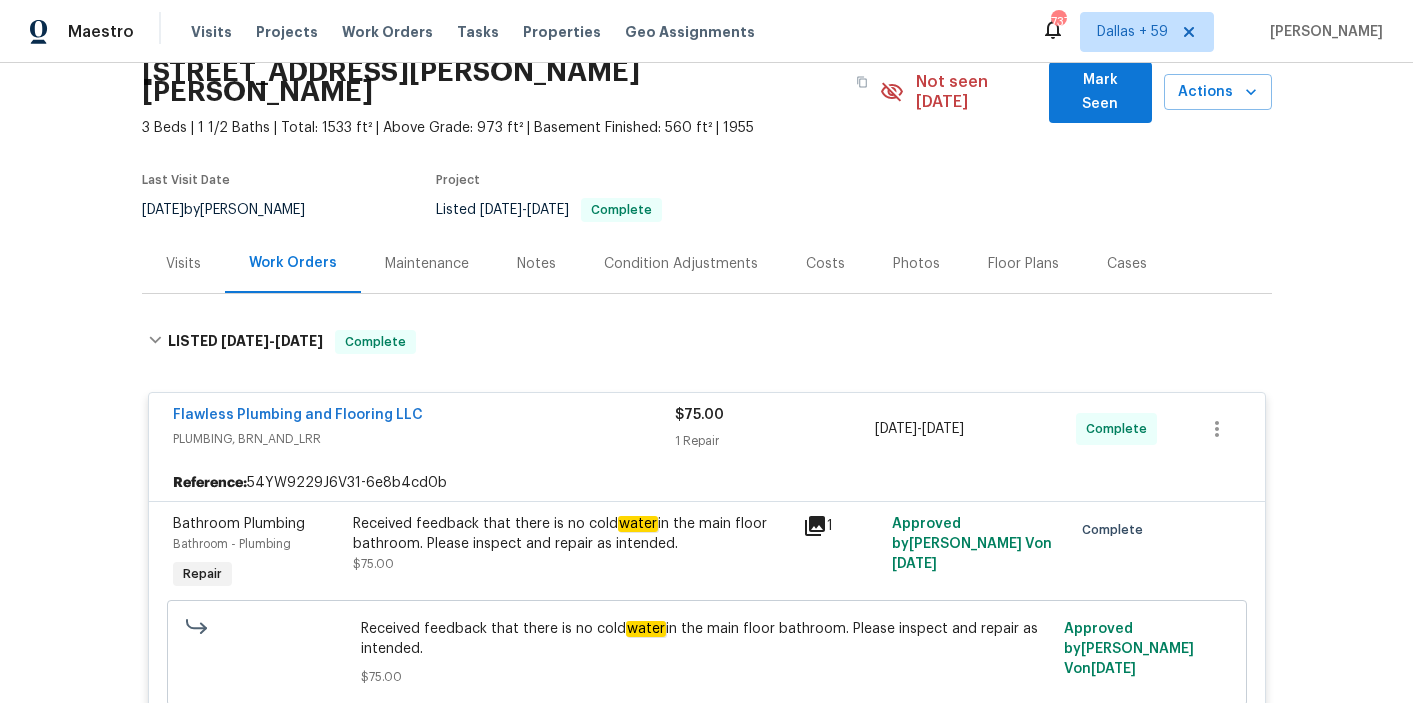 scroll, scrollTop: 0, scrollLeft: 0, axis: both 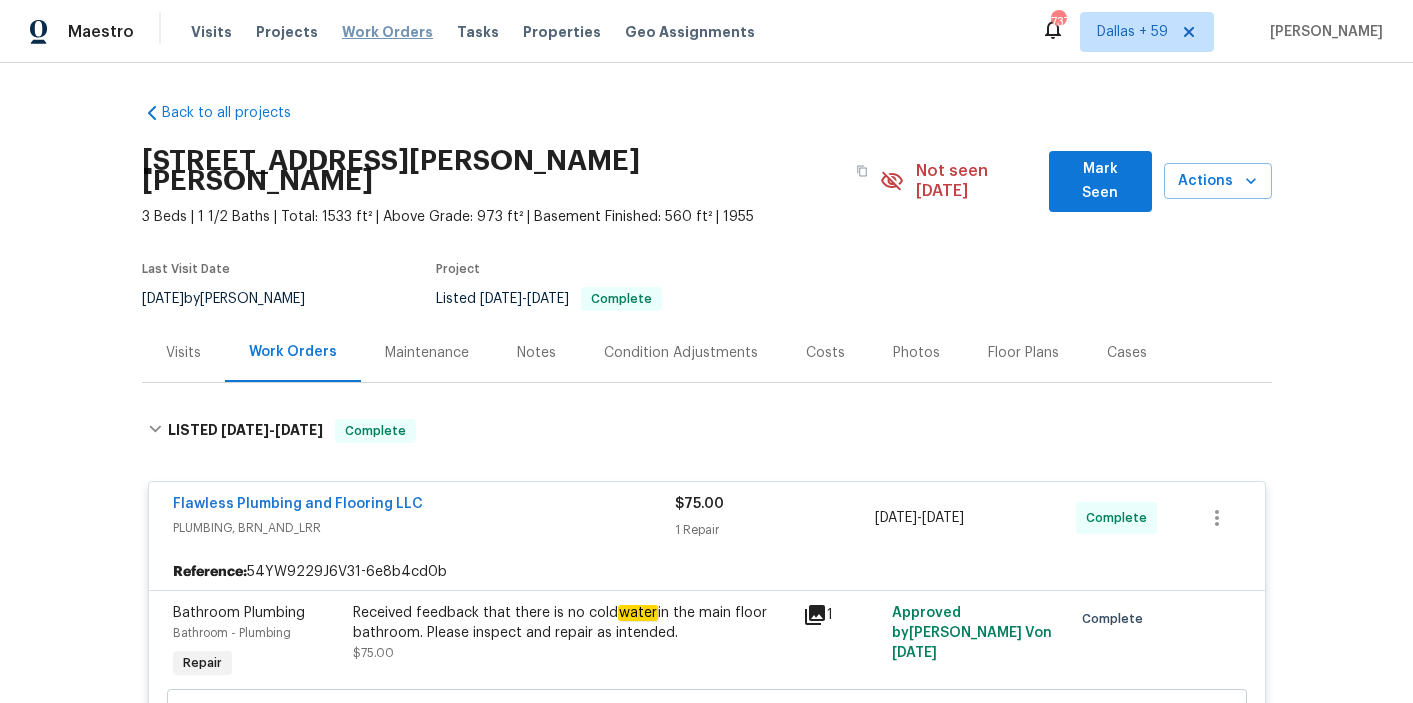 click on "Work Orders" at bounding box center (387, 32) 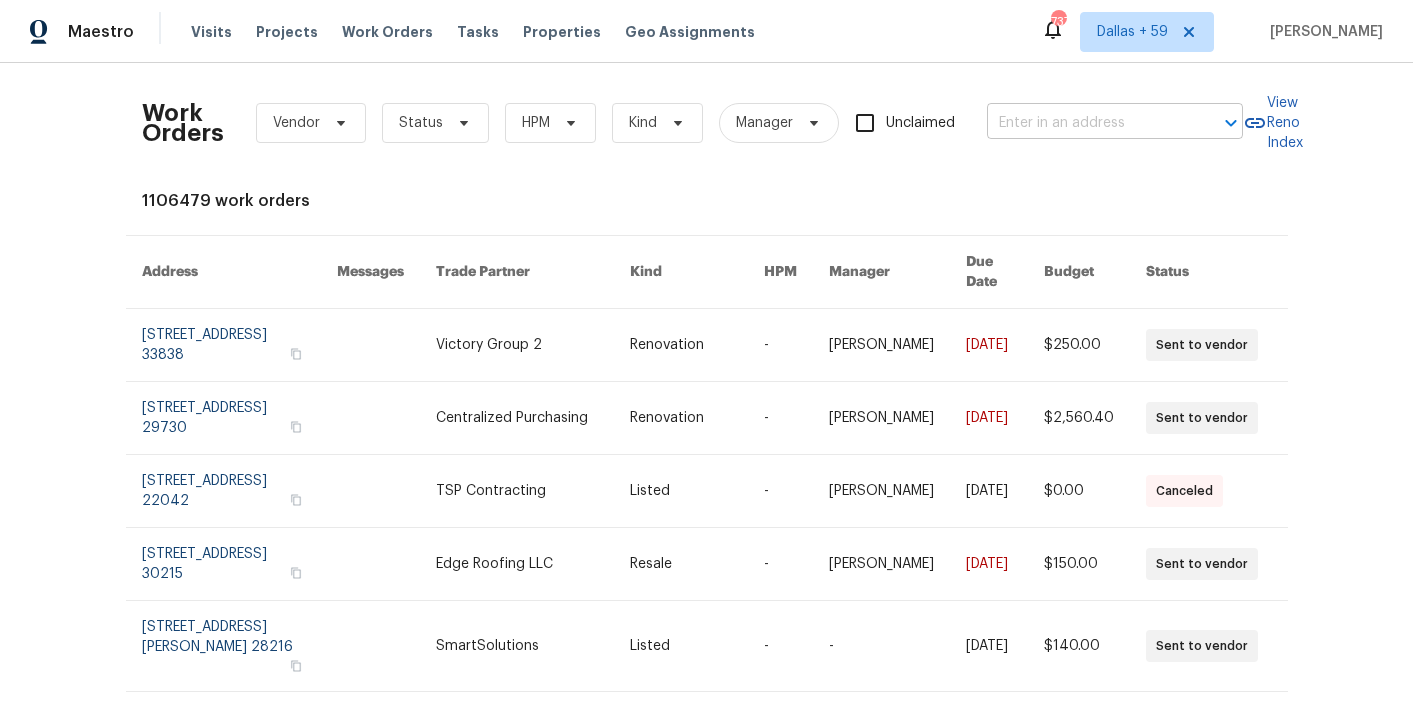 click at bounding box center (1087, 123) 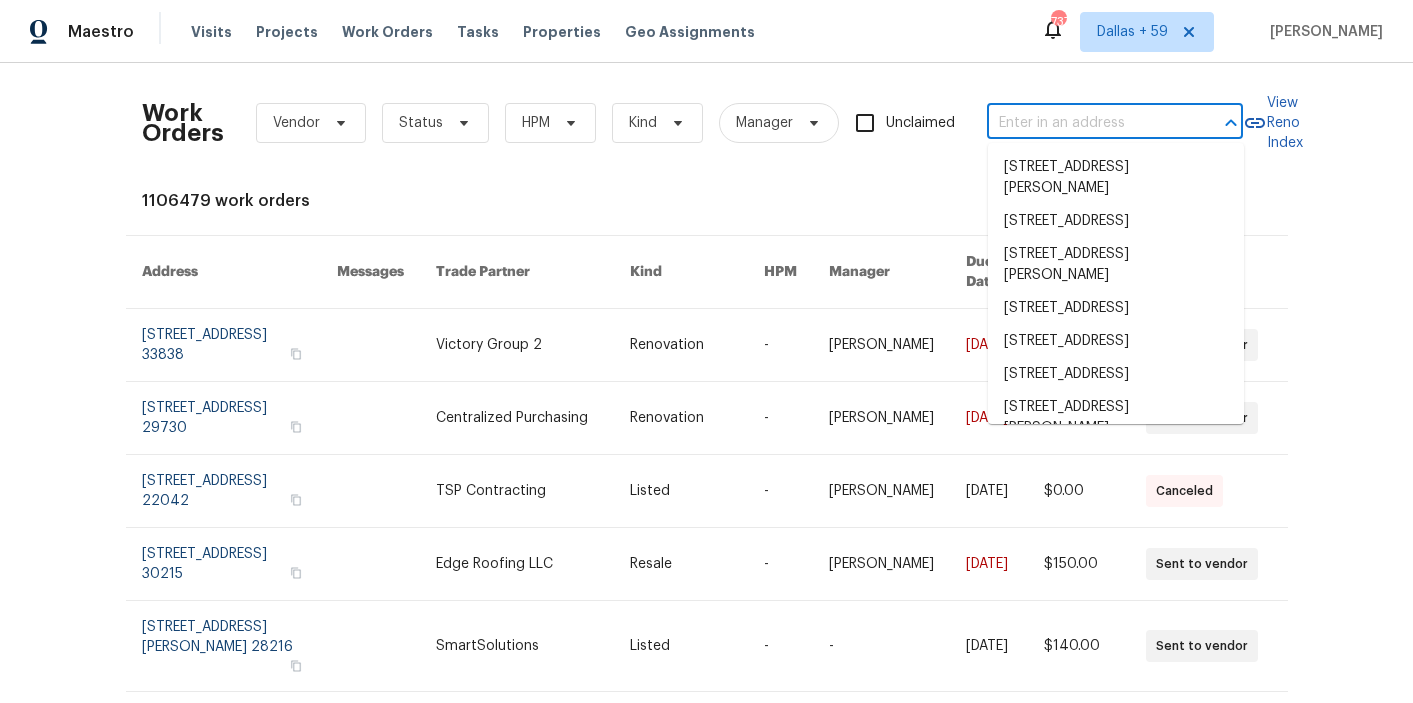 paste on "[STREET_ADDRESS]" 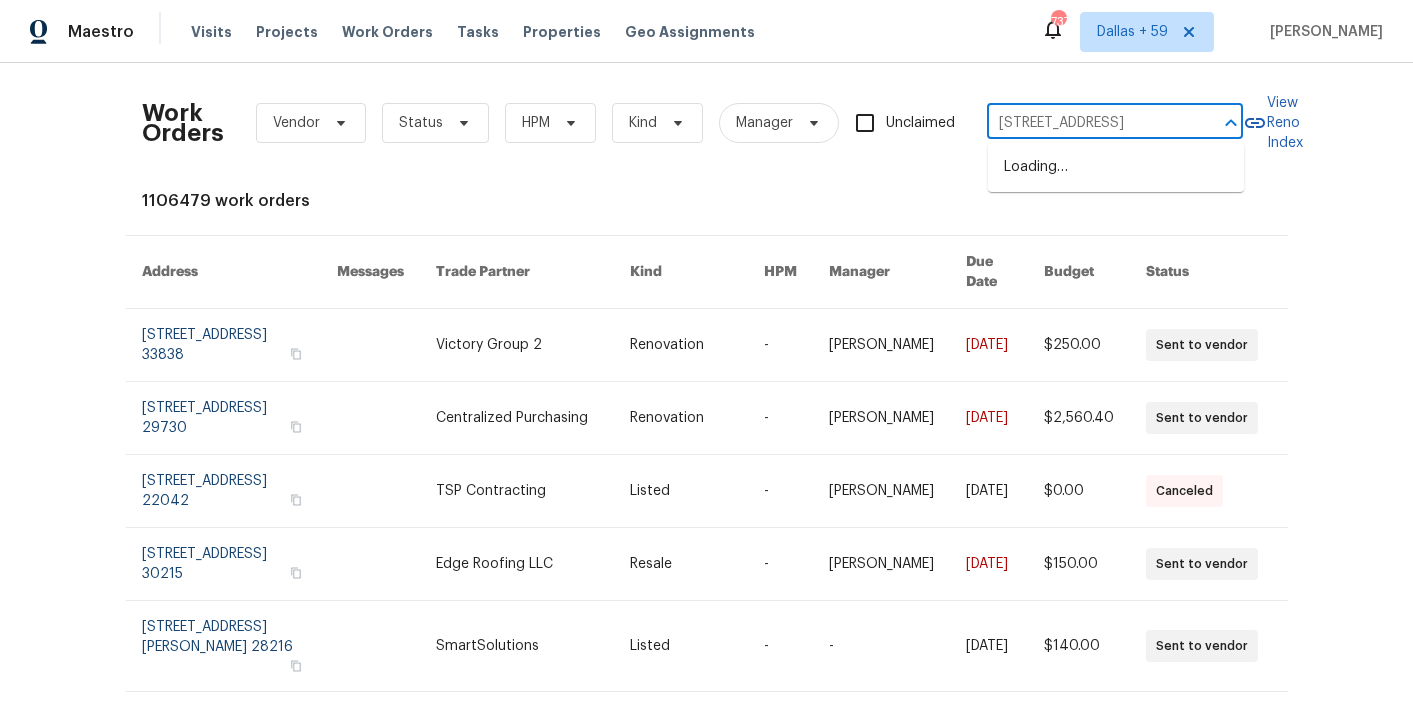 scroll, scrollTop: 0, scrollLeft: 37, axis: horizontal 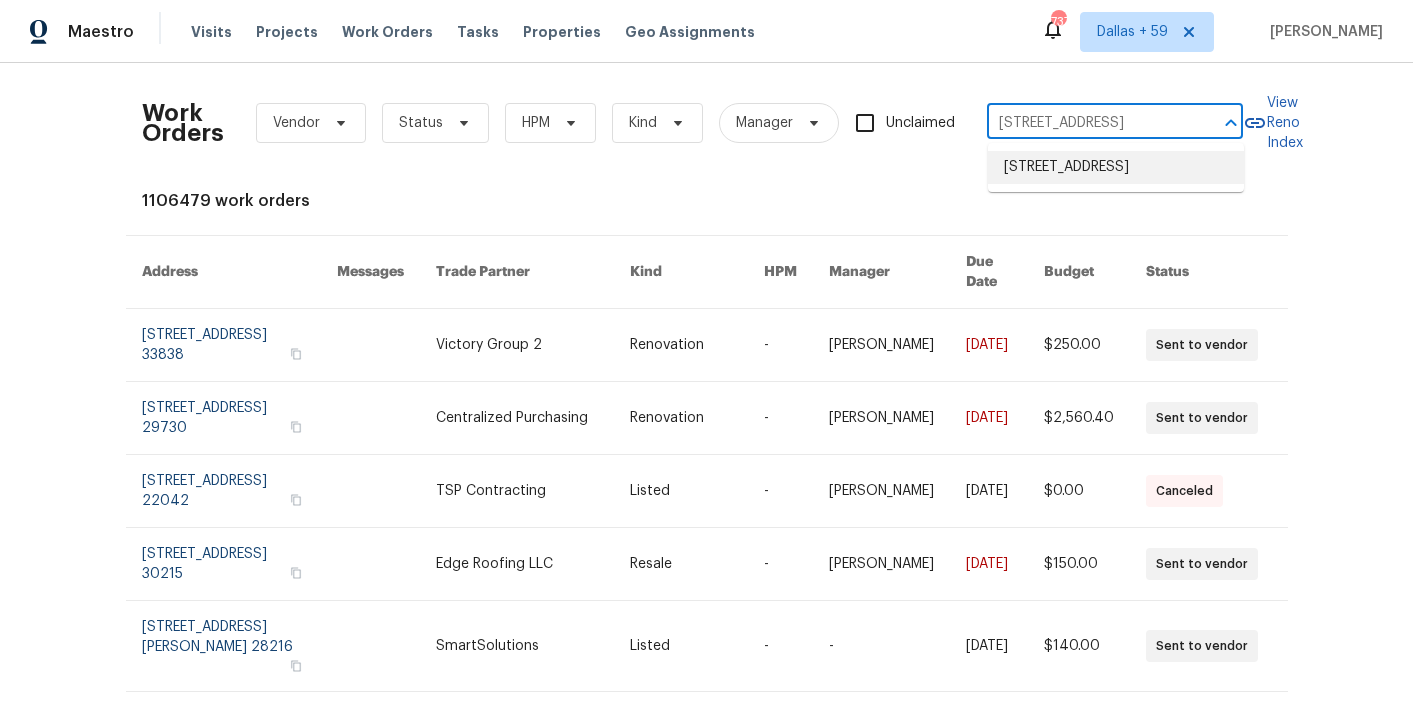 click on "[STREET_ADDRESS]" at bounding box center (1116, 167) 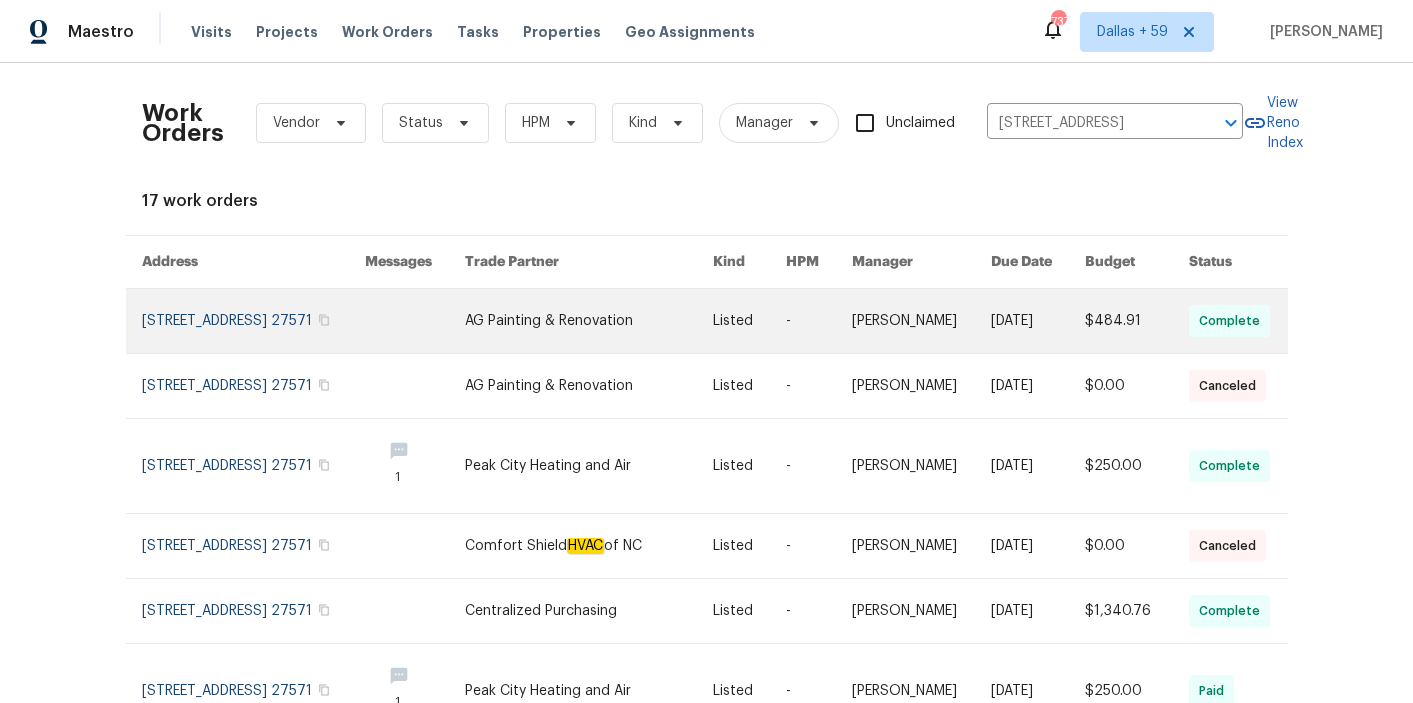 click at bounding box center [589, 321] 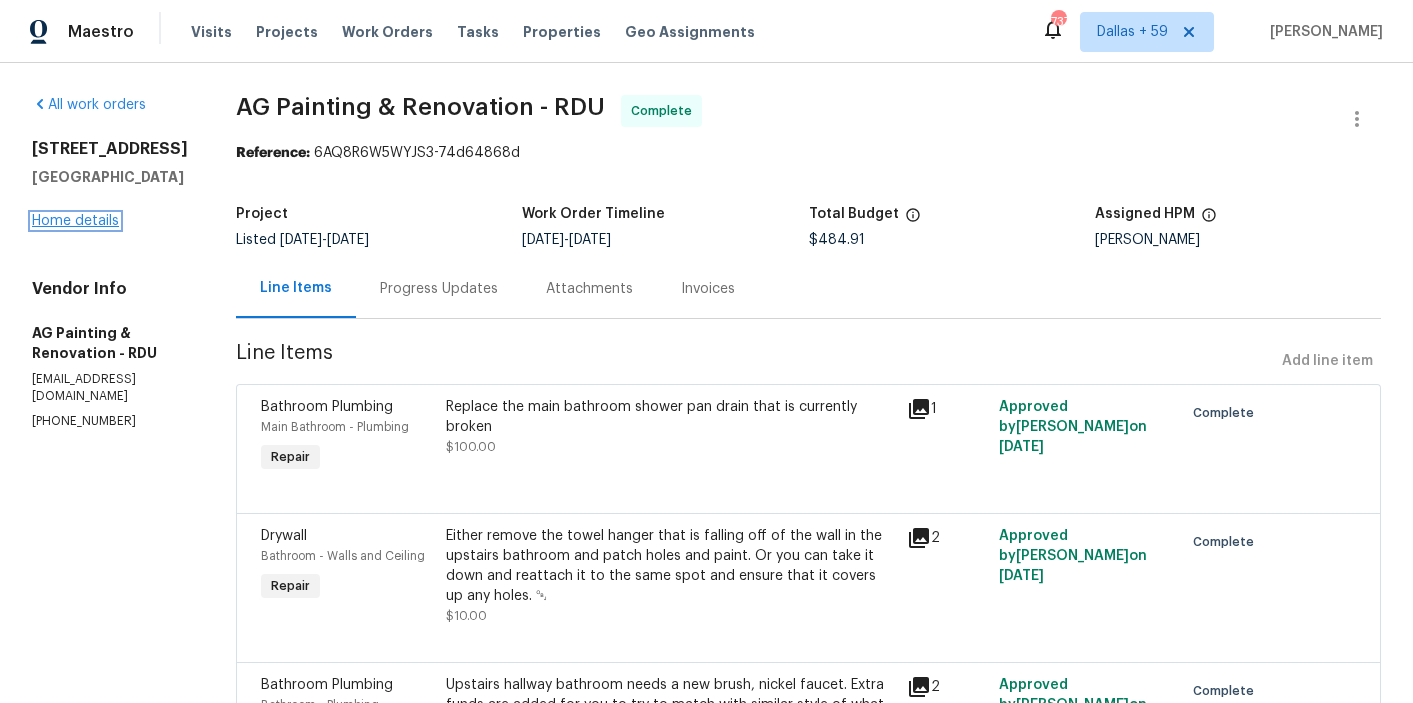 click on "Home details" at bounding box center (75, 221) 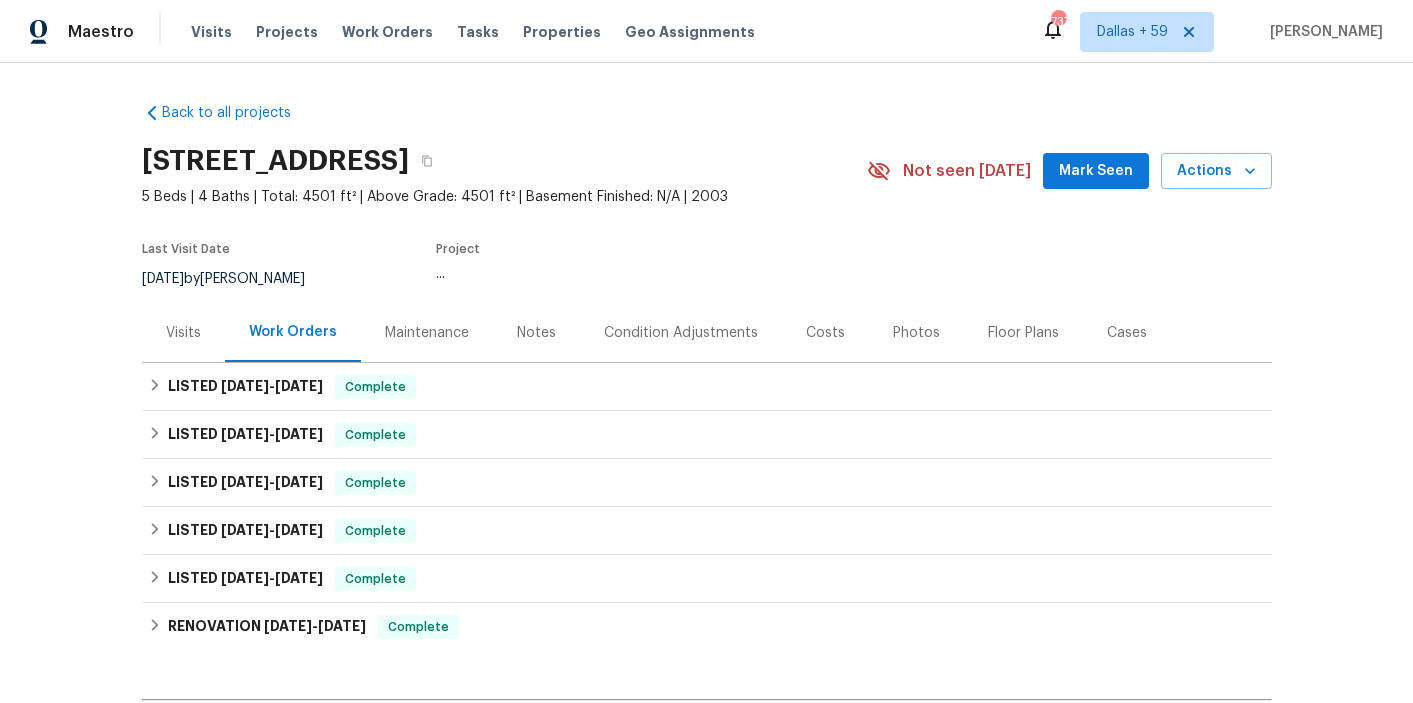 scroll, scrollTop: 170, scrollLeft: 0, axis: vertical 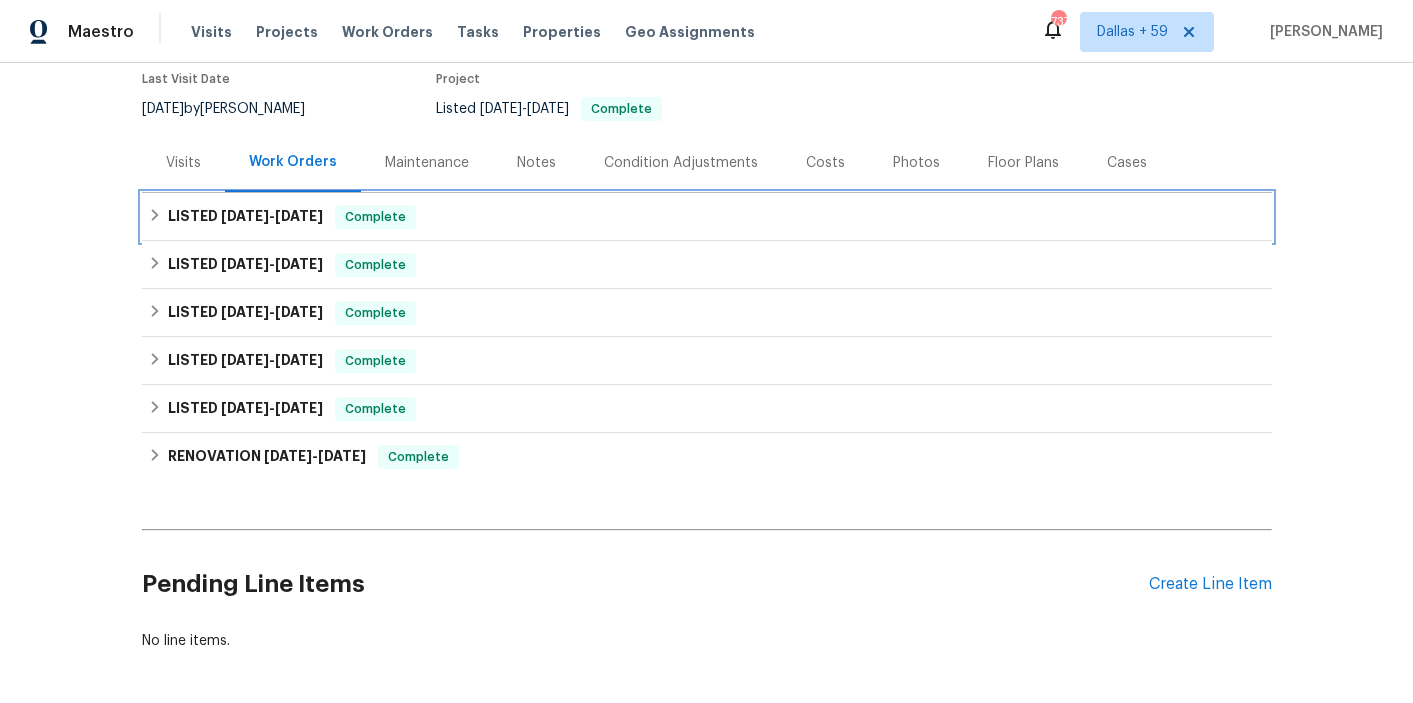 click on "LISTED   [DATE]  -  [DATE] Complete" at bounding box center (707, 217) 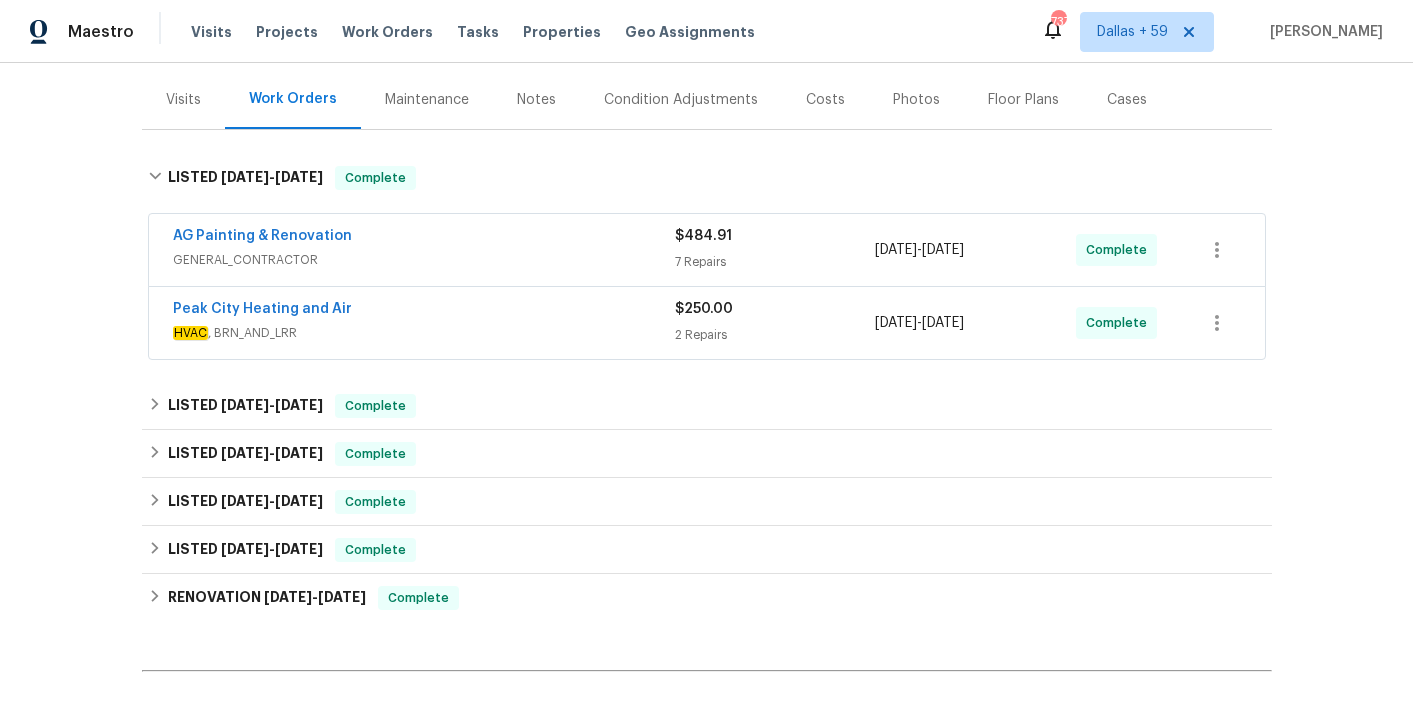 click on "AG Painting & Renovation" at bounding box center (424, 238) 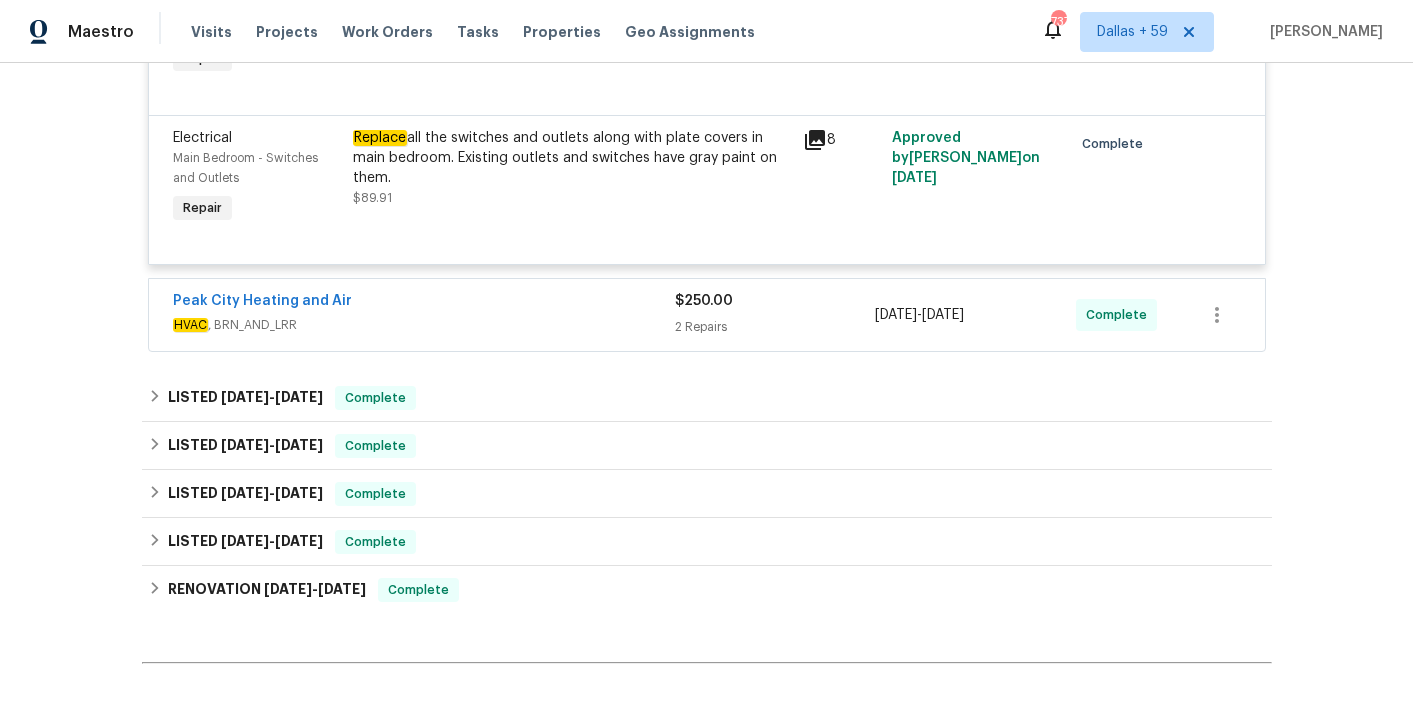 scroll, scrollTop: 1391, scrollLeft: 0, axis: vertical 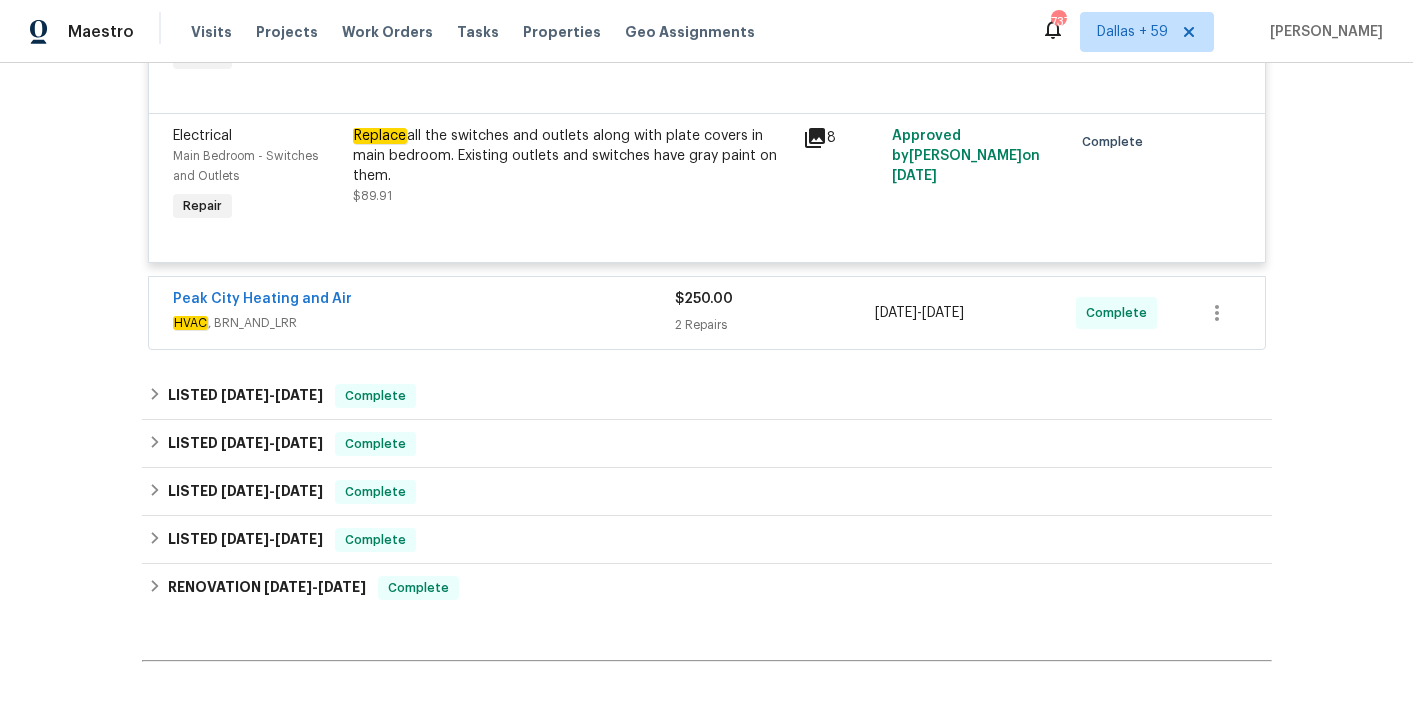 click on "Peak City Heating and Air" at bounding box center [424, 301] 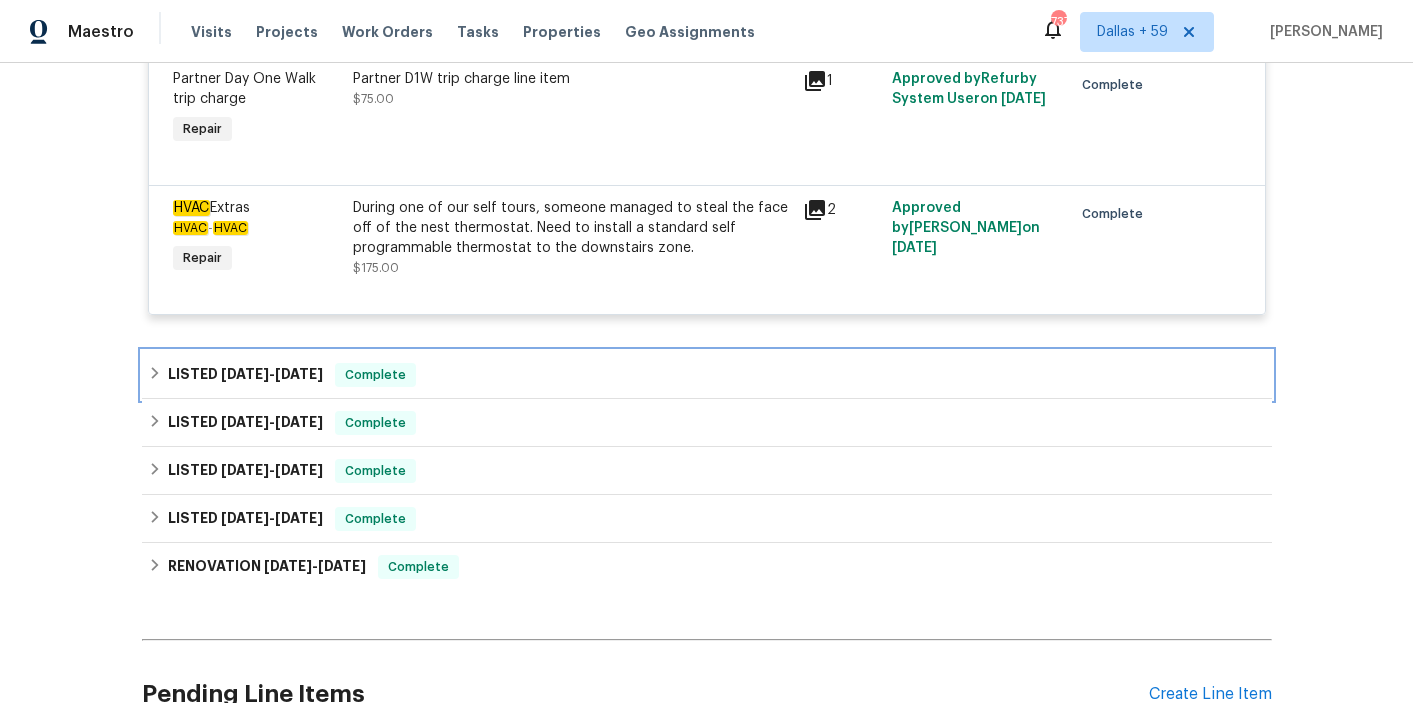 click on "LISTED   [DATE]  -  [DATE] Complete" at bounding box center [707, 375] 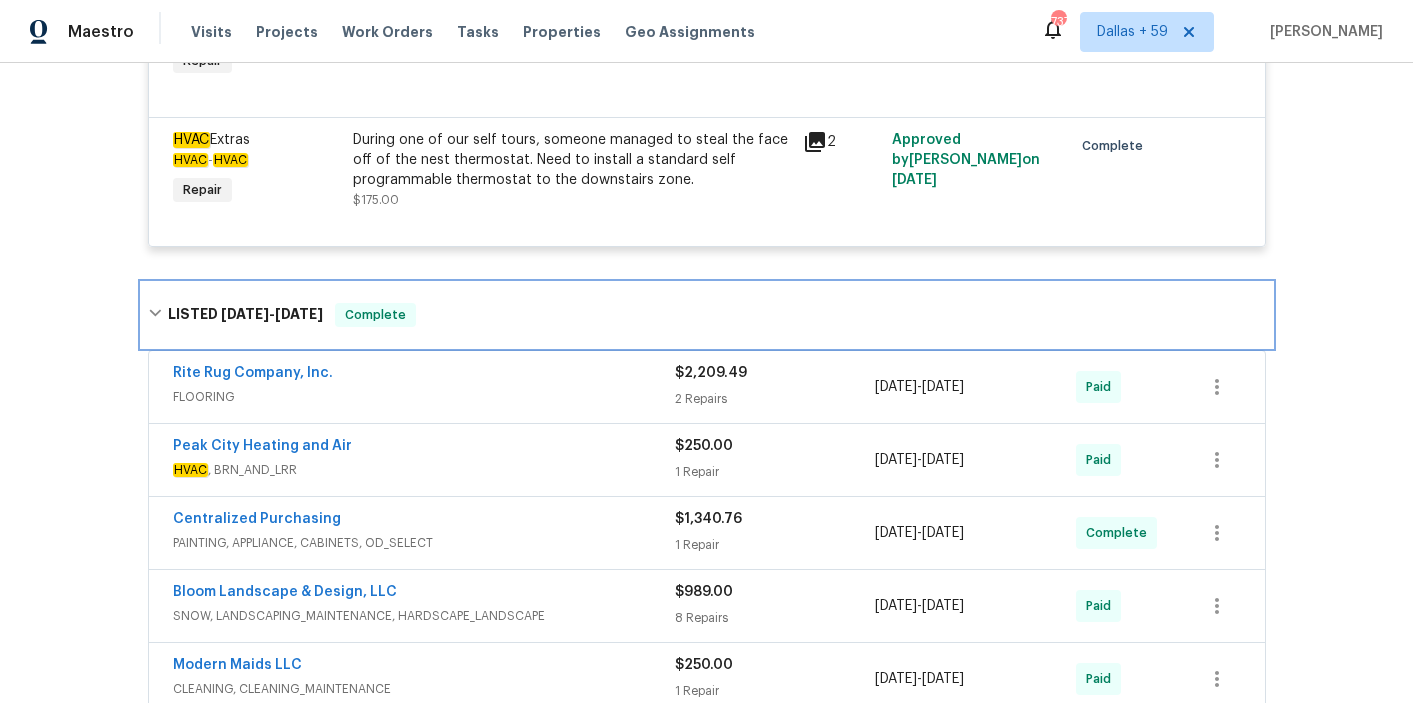 scroll, scrollTop: 1796, scrollLeft: 0, axis: vertical 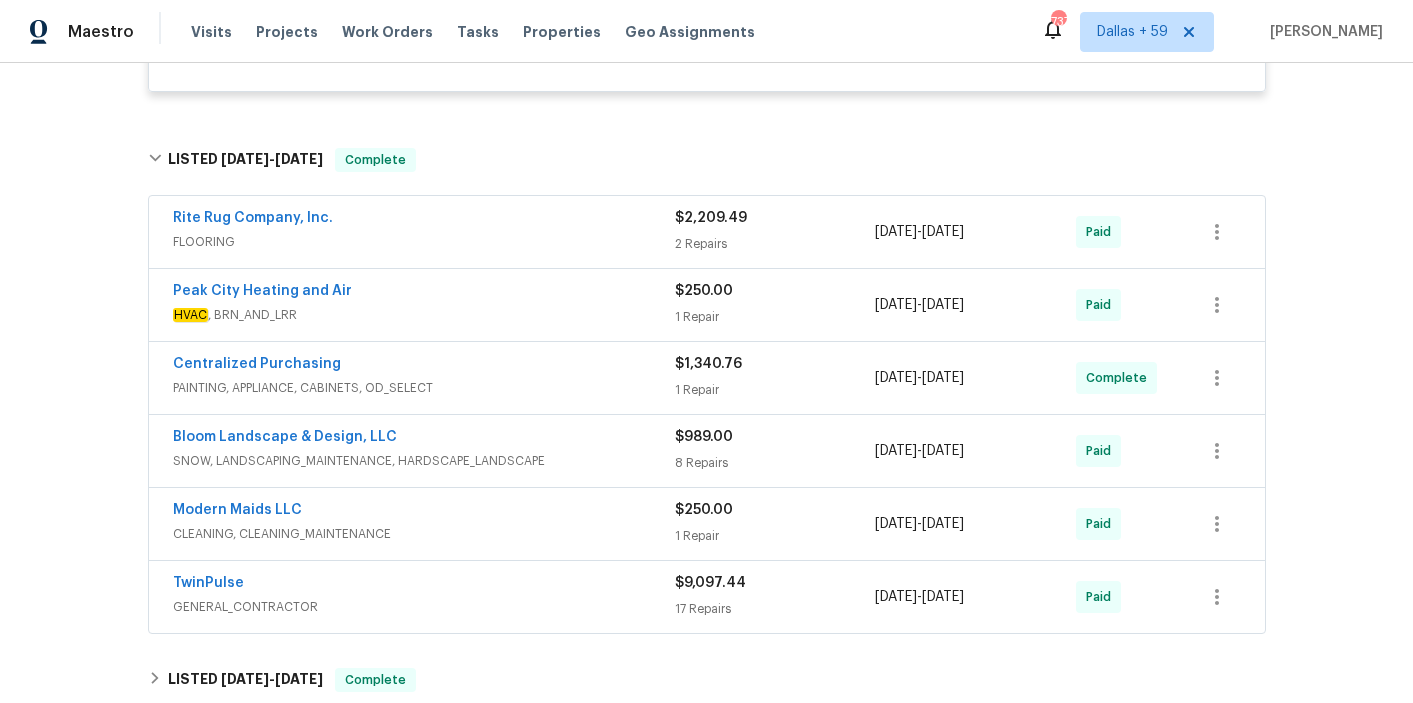 click on "FLOORING" at bounding box center [424, 242] 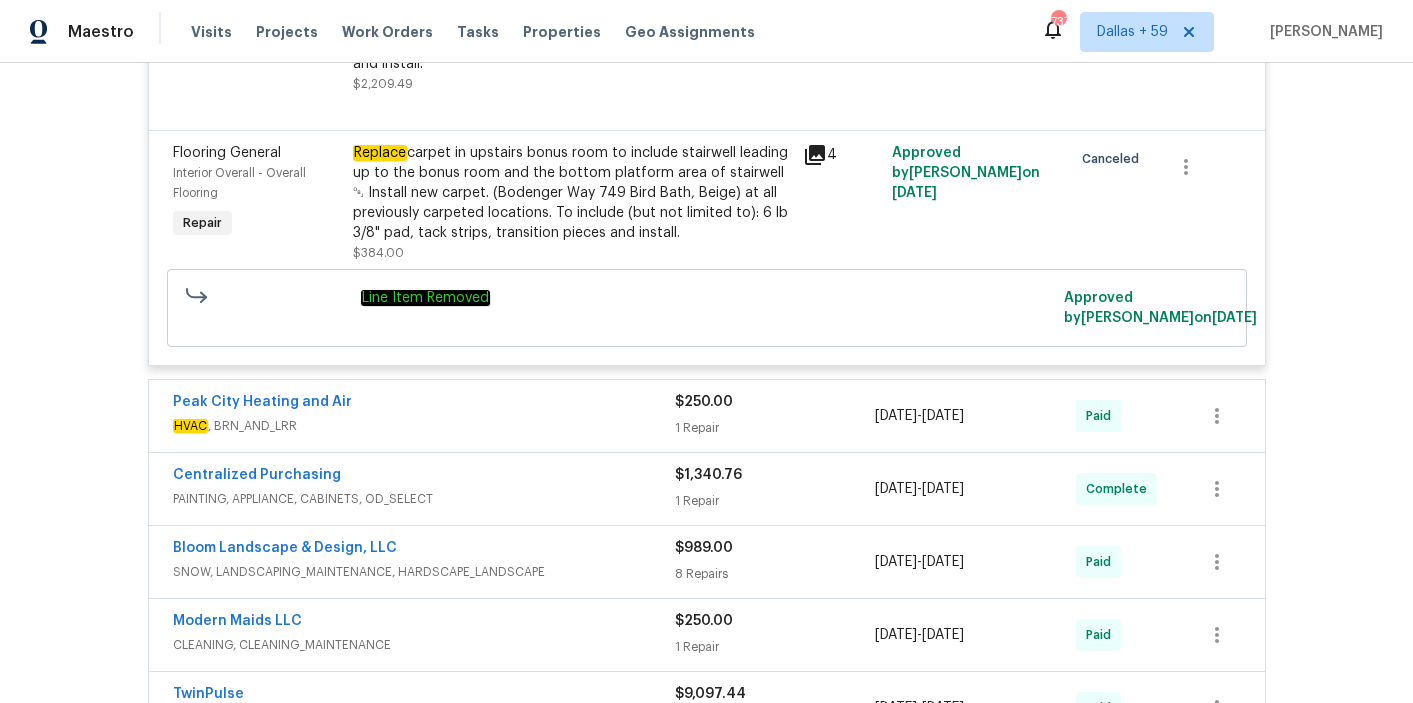 scroll, scrollTop: 2331, scrollLeft: 0, axis: vertical 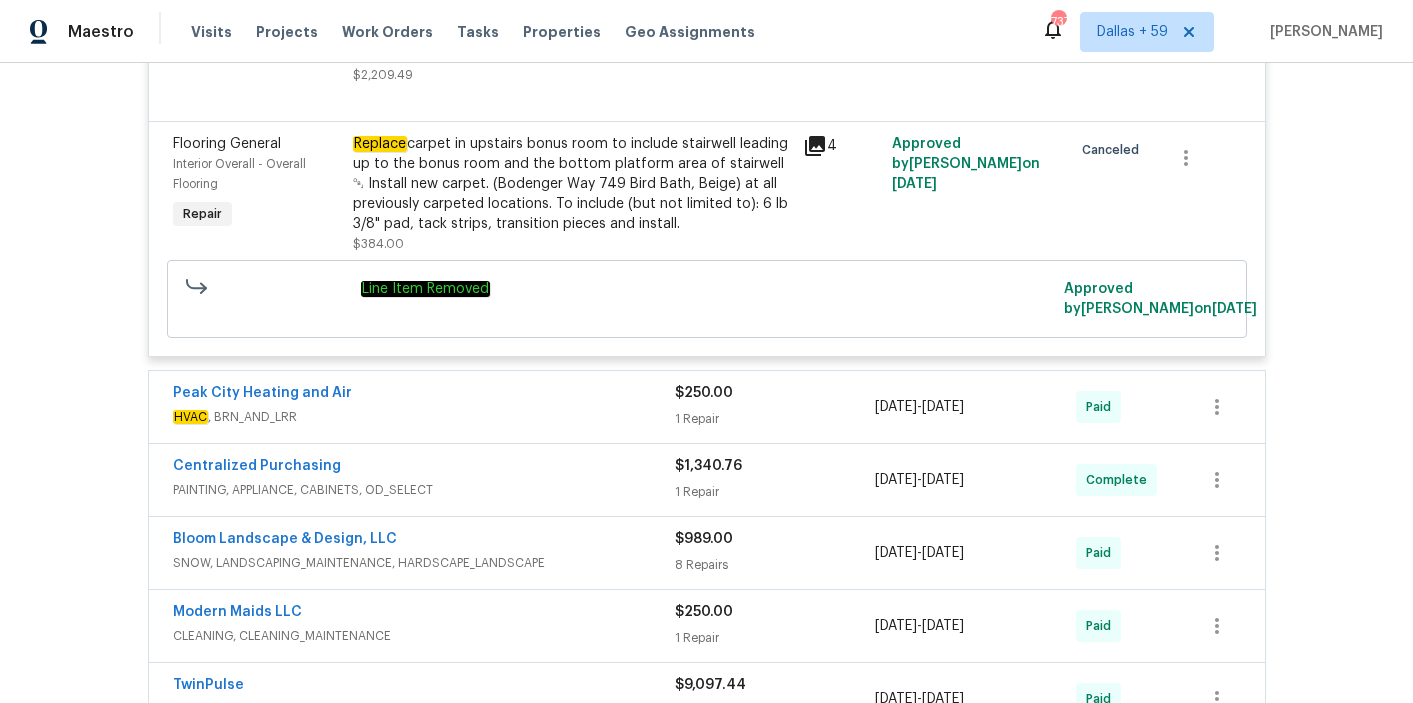 click on "Peak City Heating and Air" at bounding box center (424, 395) 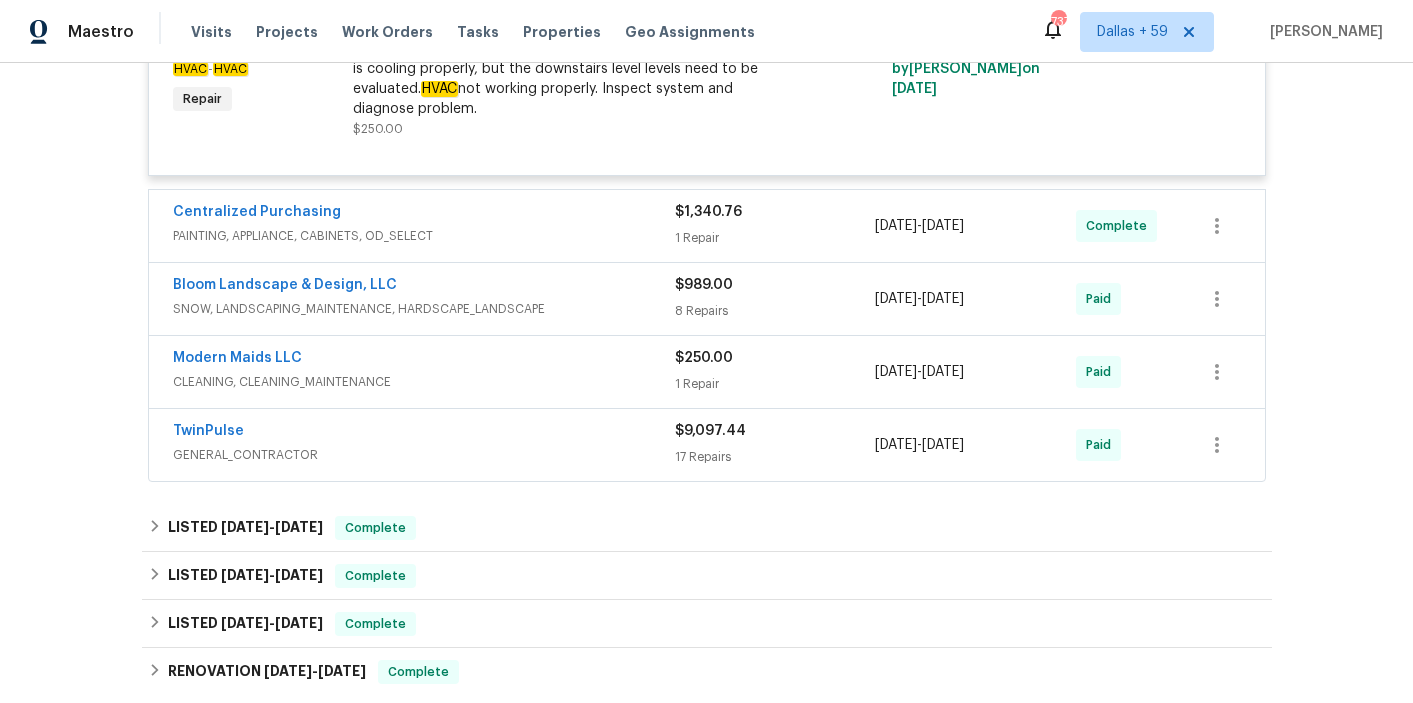 scroll, scrollTop: 2794, scrollLeft: 0, axis: vertical 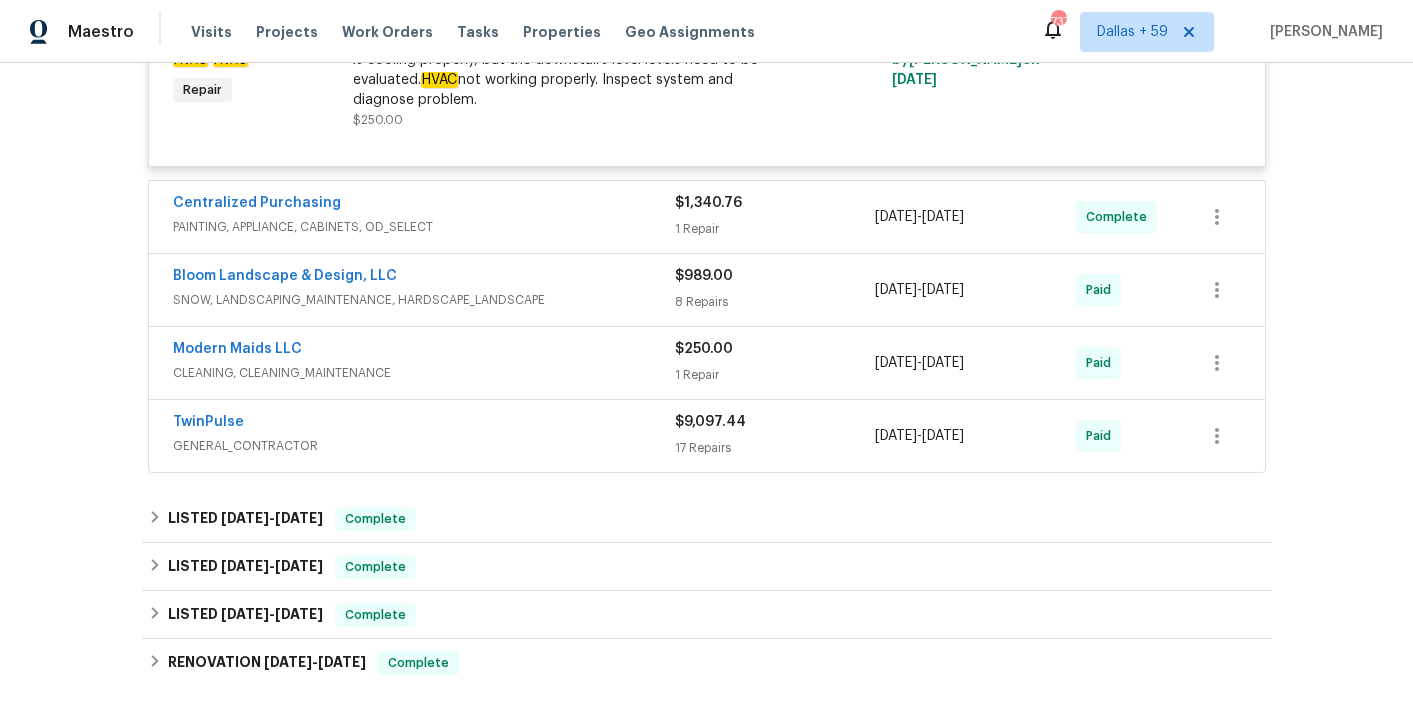 click on "Modern Maids LLC" at bounding box center (424, 351) 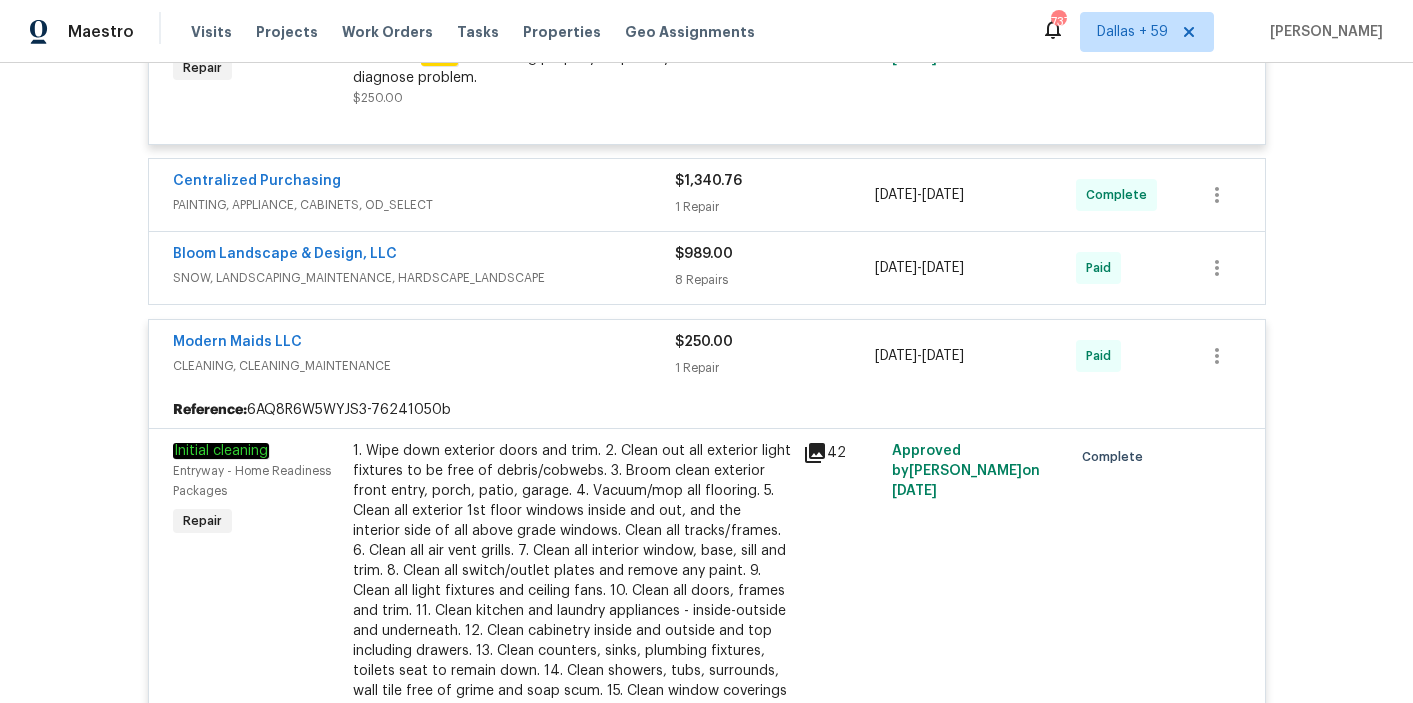 scroll, scrollTop: 2644, scrollLeft: 0, axis: vertical 